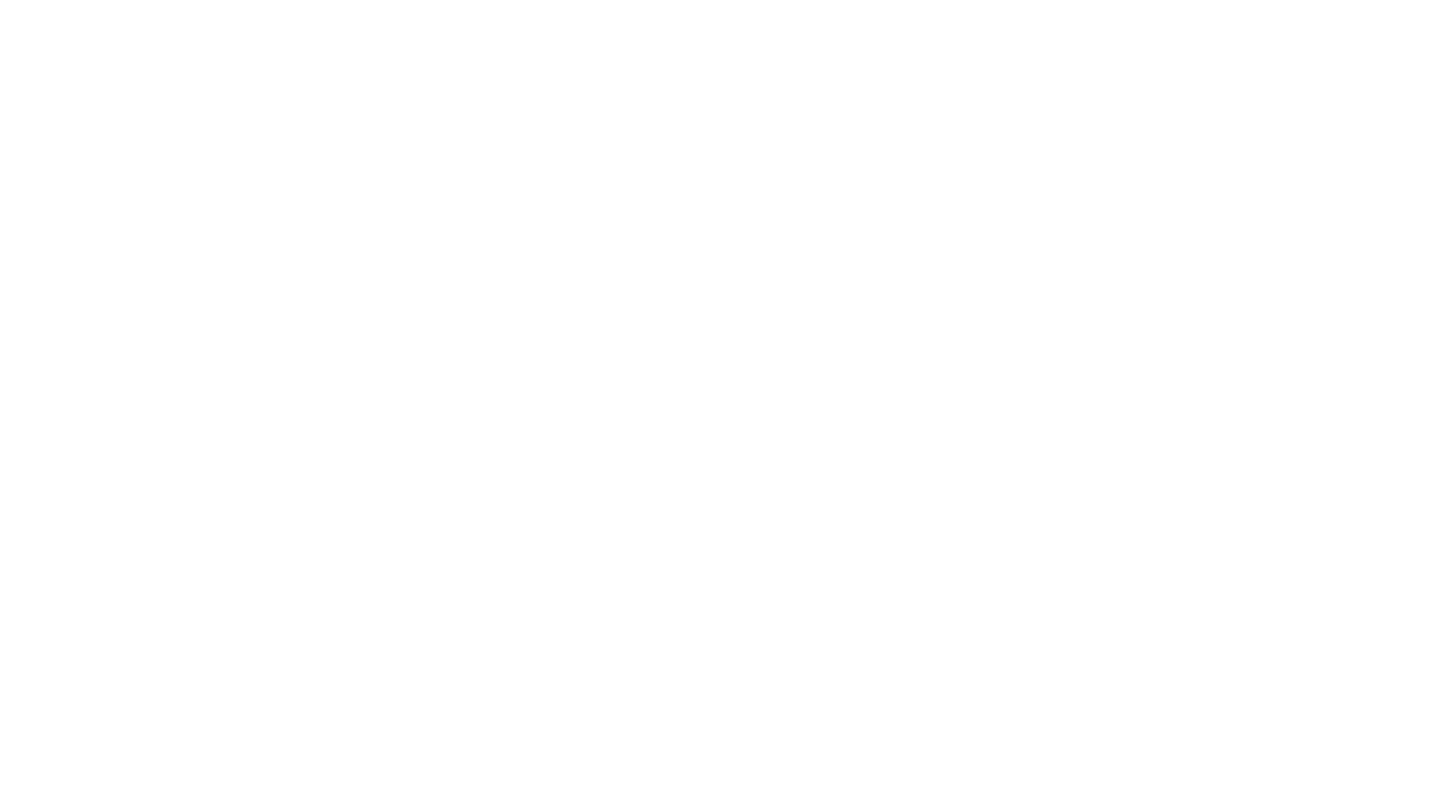 scroll, scrollTop: 0, scrollLeft: 0, axis: both 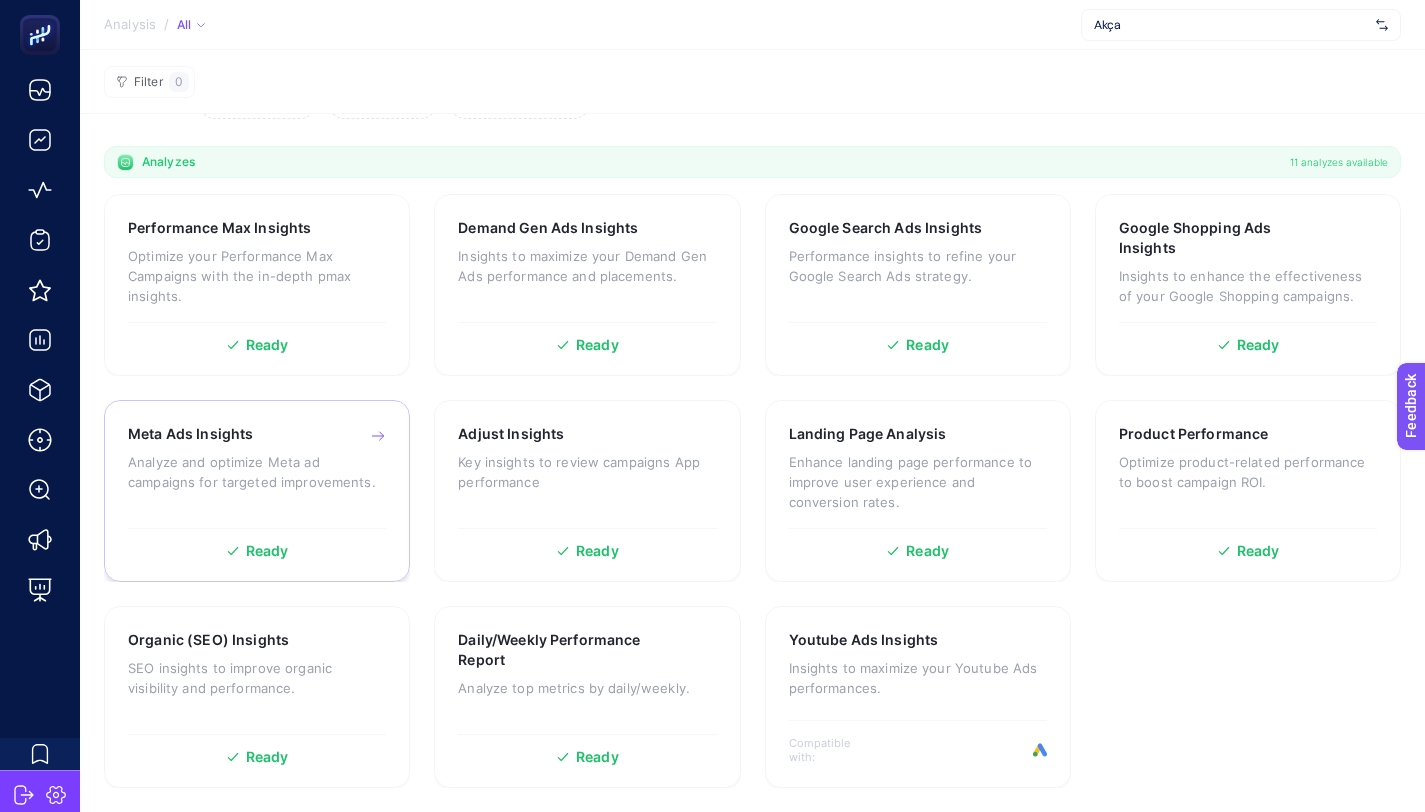 click on "Analyze and optimize Meta ad campaigns for targeted improvements." at bounding box center [257, 472] 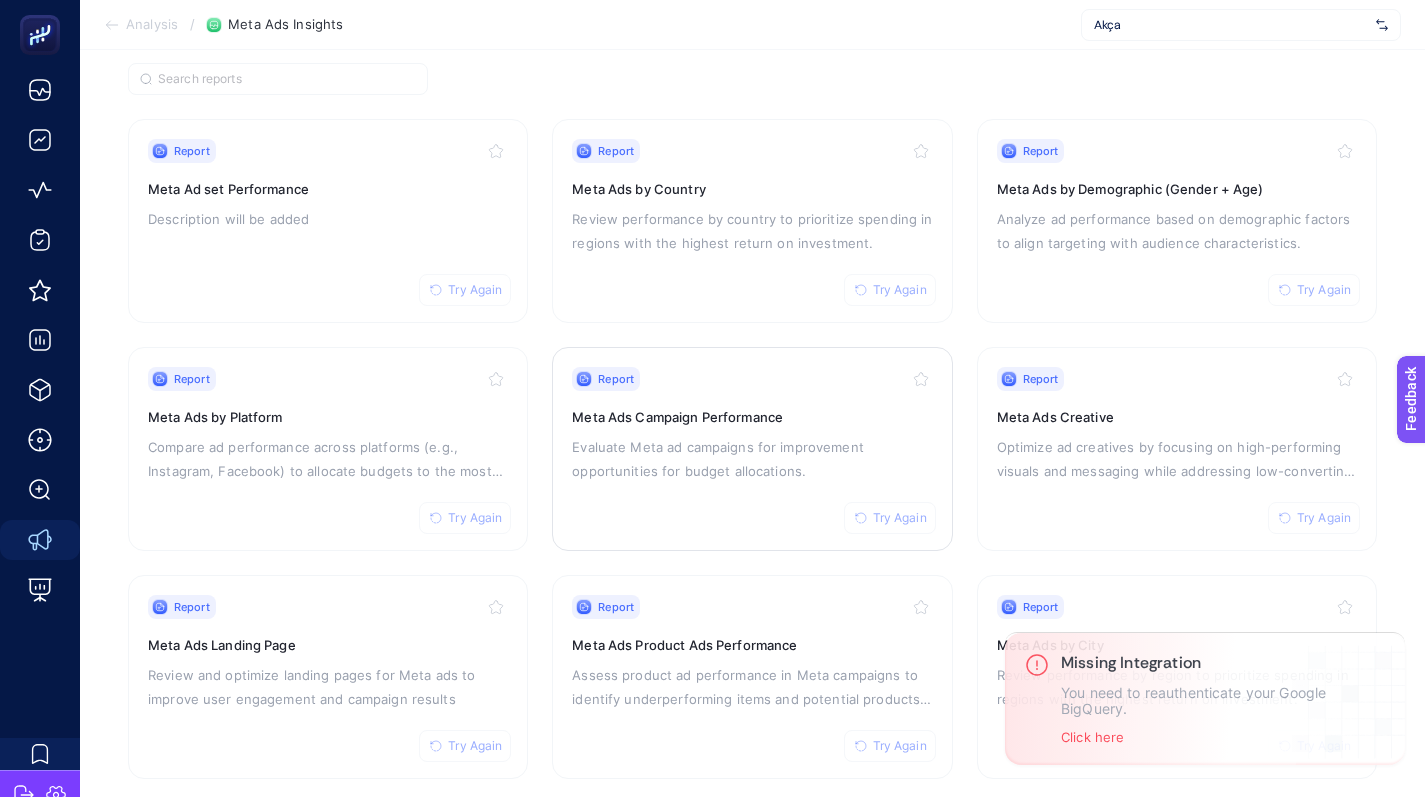 click on "Meta Ads Campaign Performance" at bounding box center (752, 417) 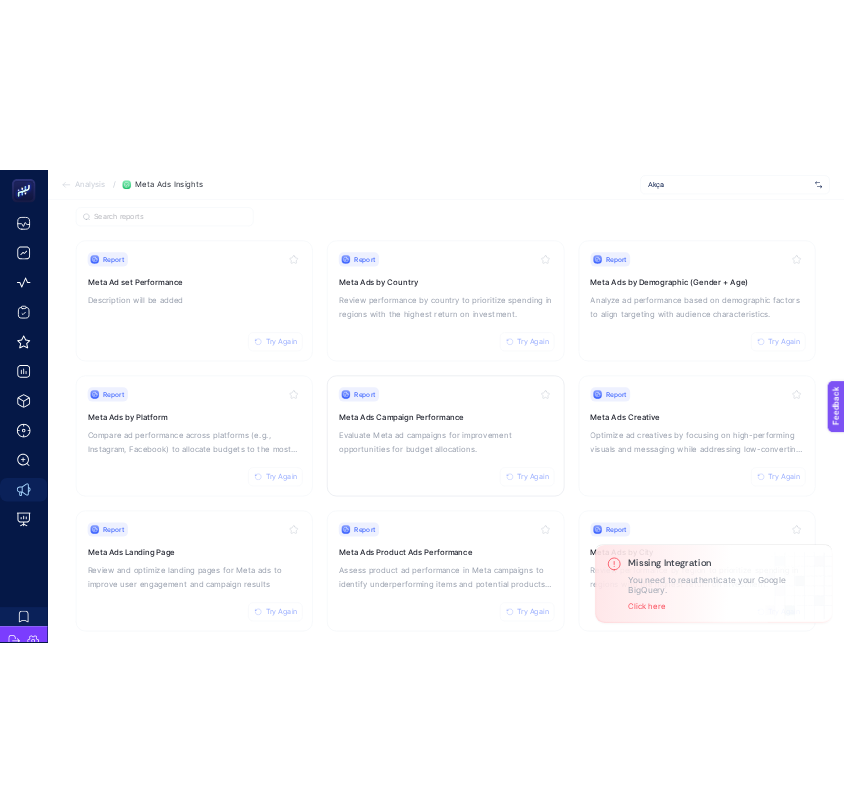 scroll, scrollTop: 90, scrollLeft: 0, axis: vertical 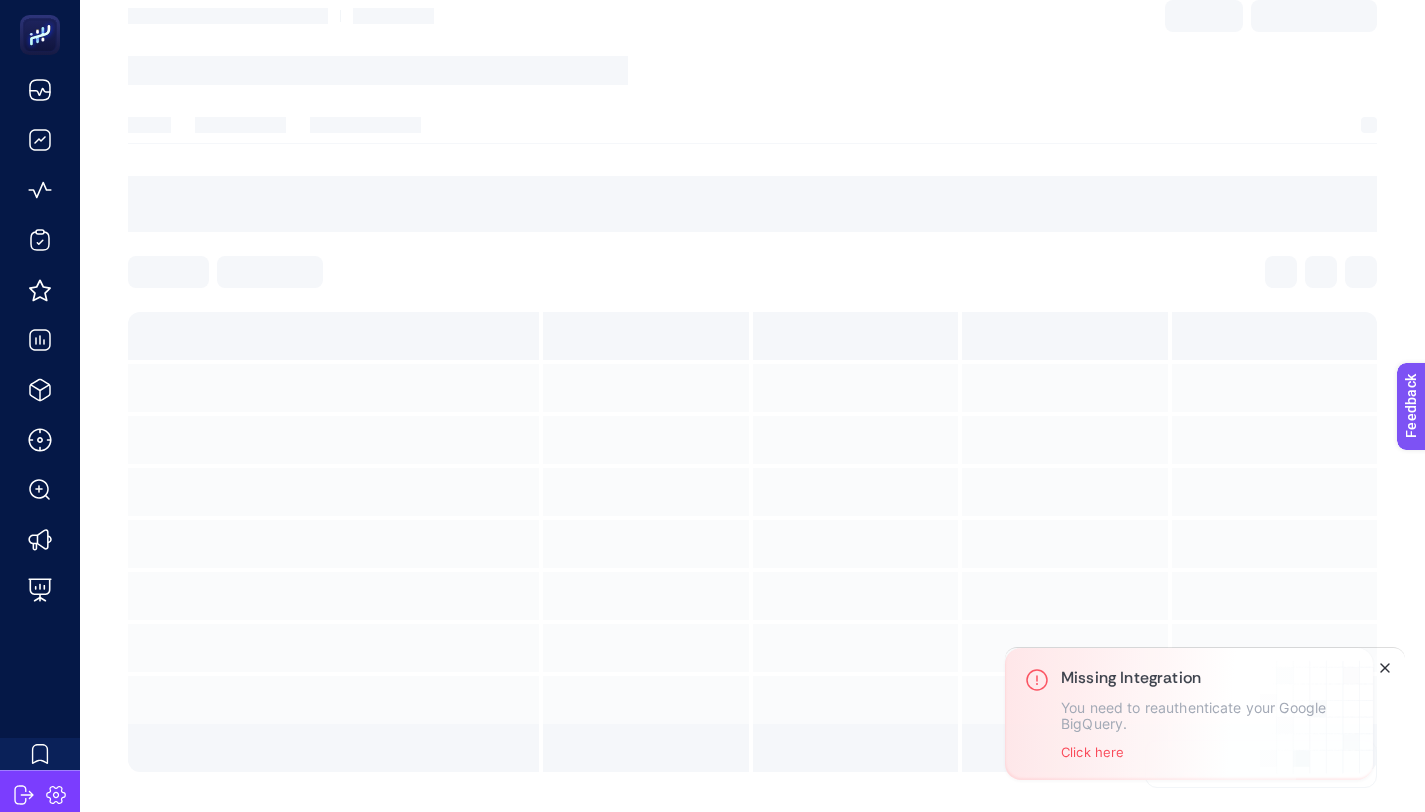 click 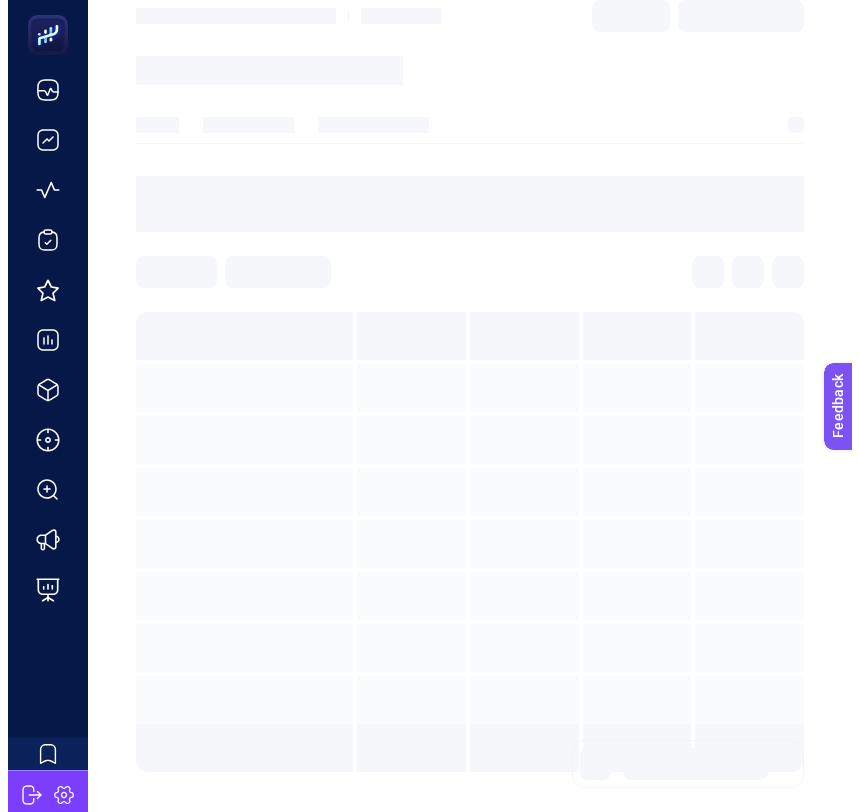 scroll, scrollTop: 0, scrollLeft: 0, axis: both 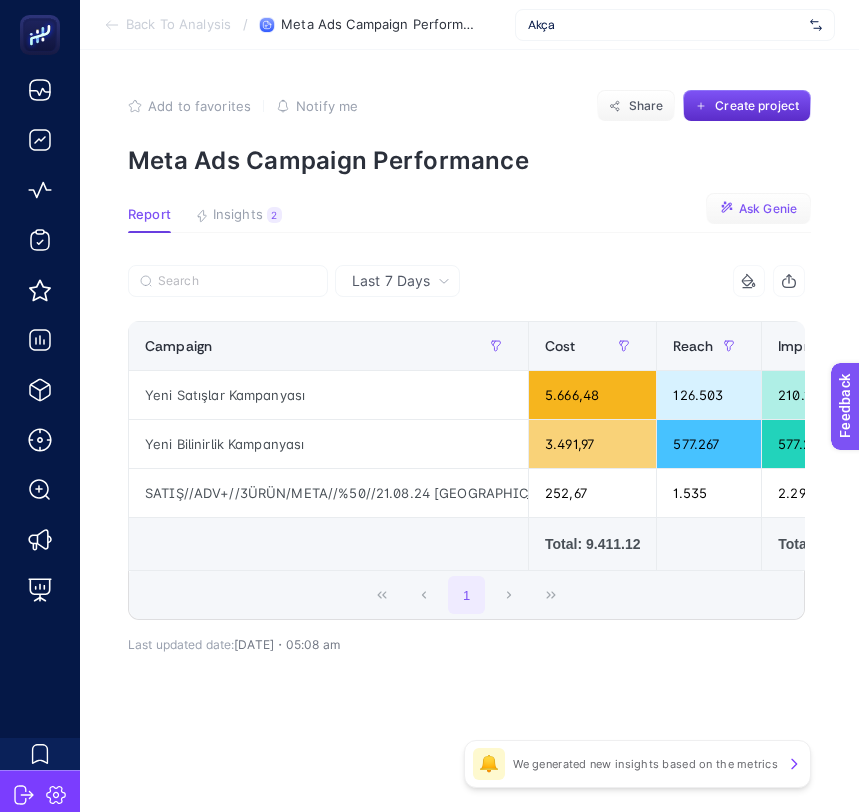 click on "Ask Genie" 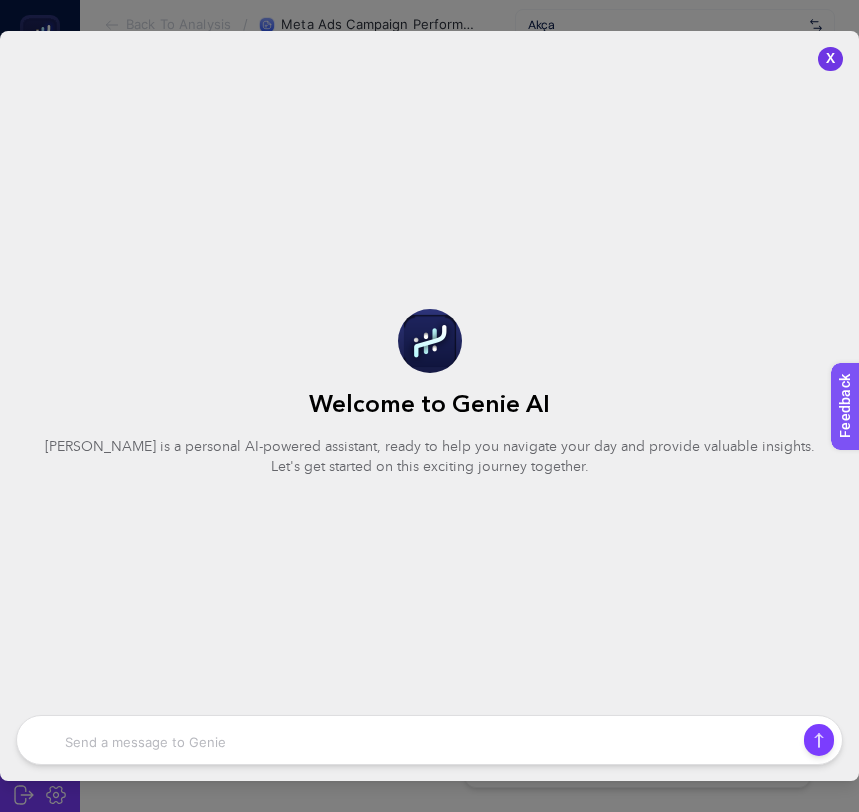 click on "X" at bounding box center [830, 59] 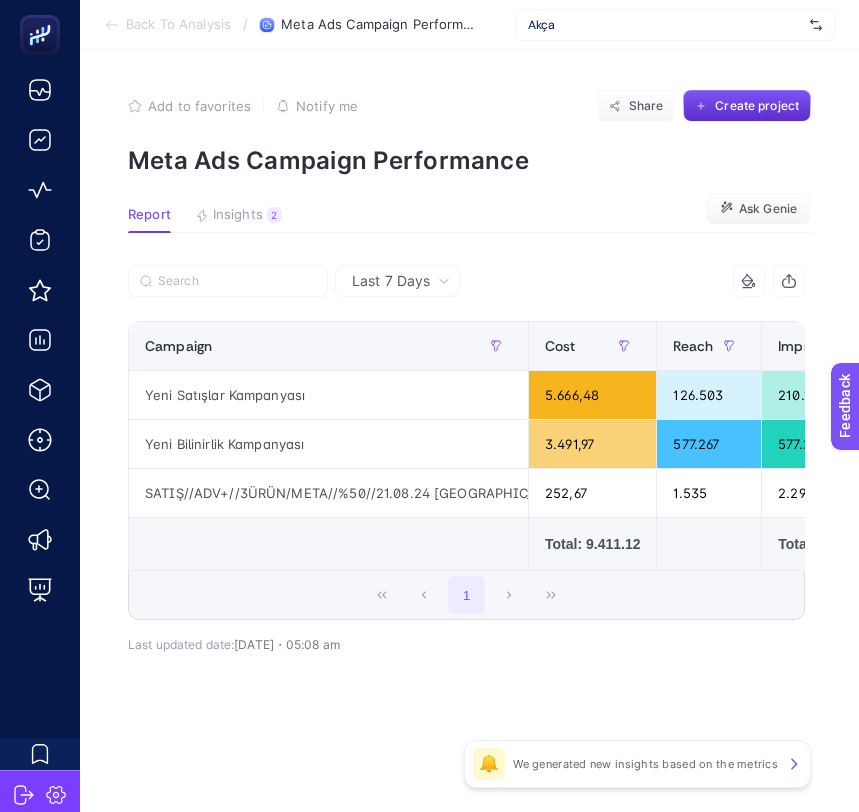 click on "Last 7 Days" at bounding box center (391, 281) 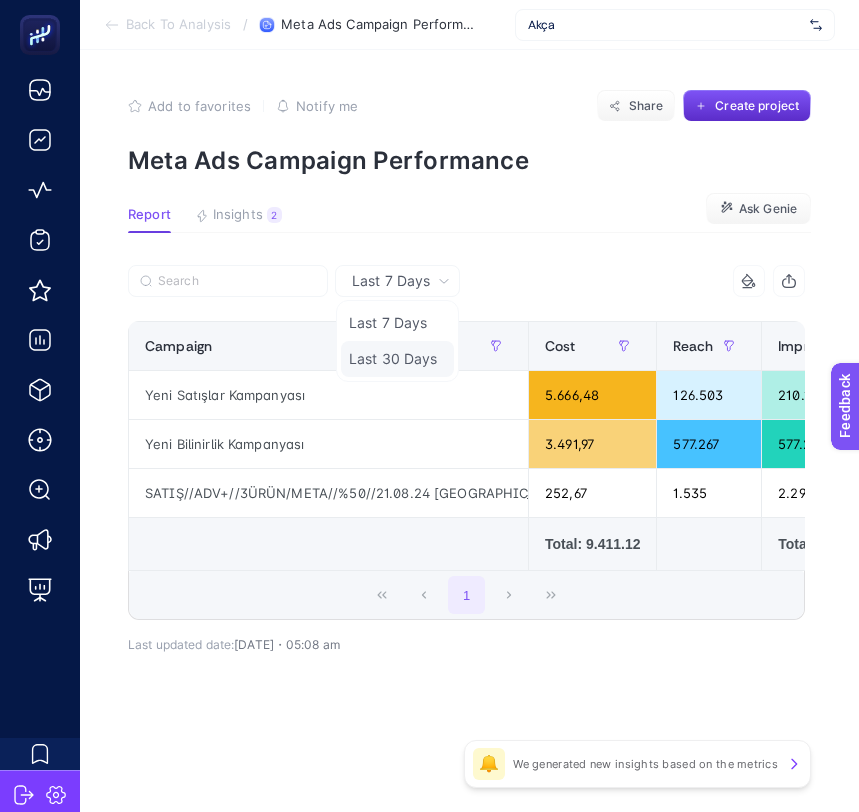 click on "Last 30 Days" 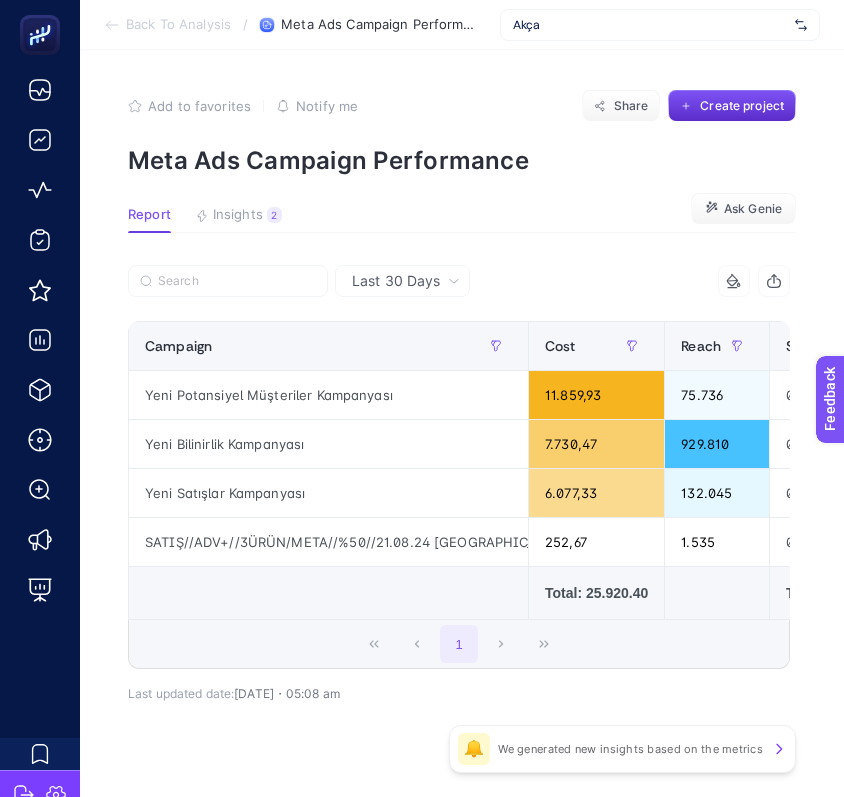 click on "Last 30 Days" at bounding box center (396, 281) 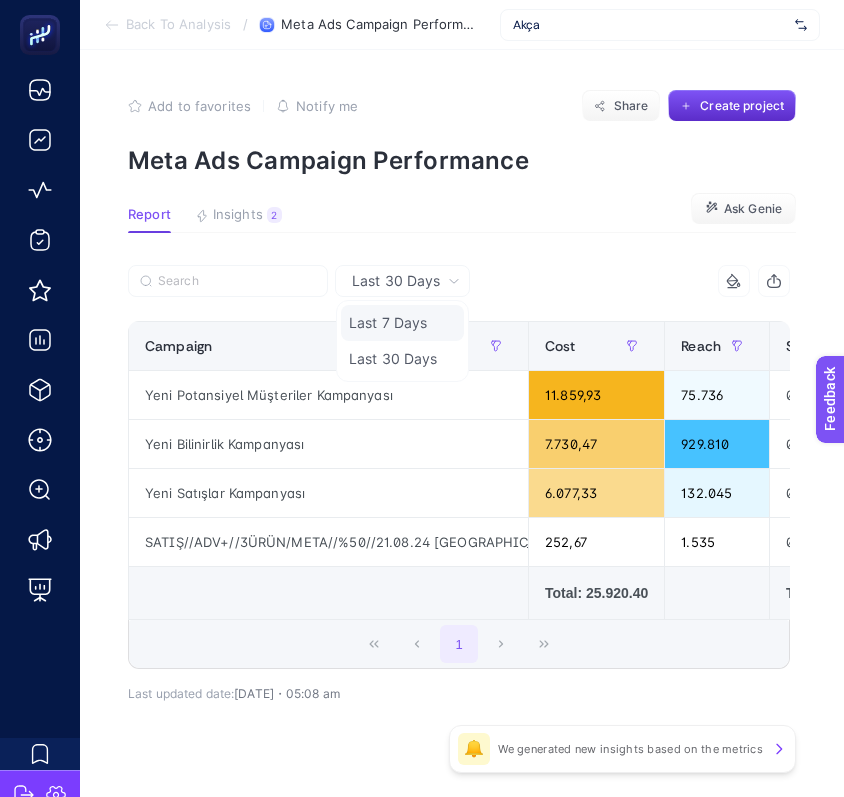 click on "Last 7 Days" 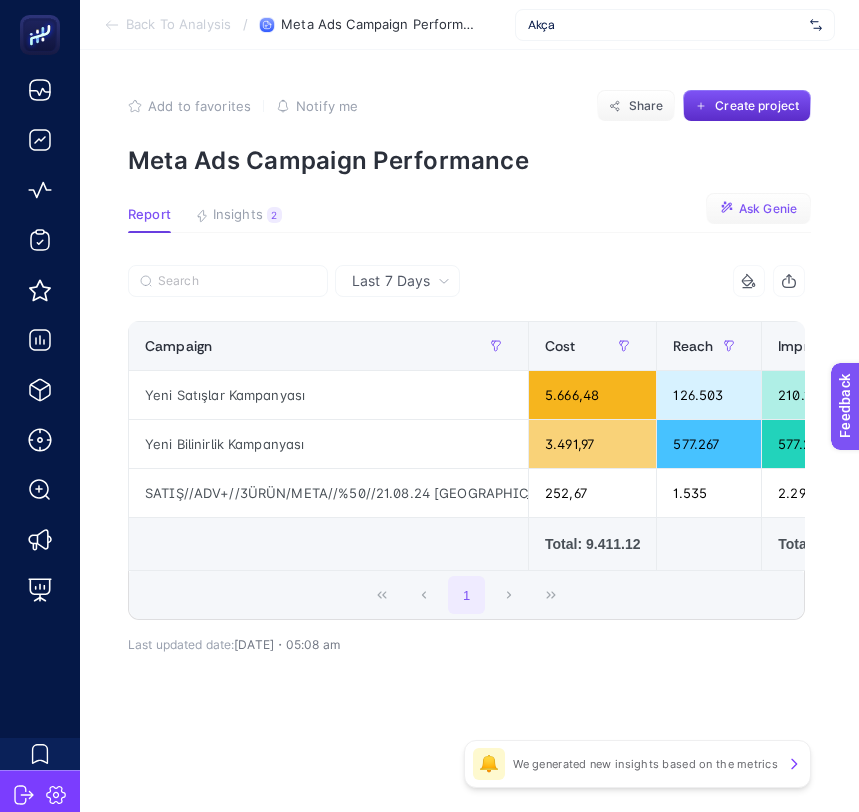 click on "Ask Genie" 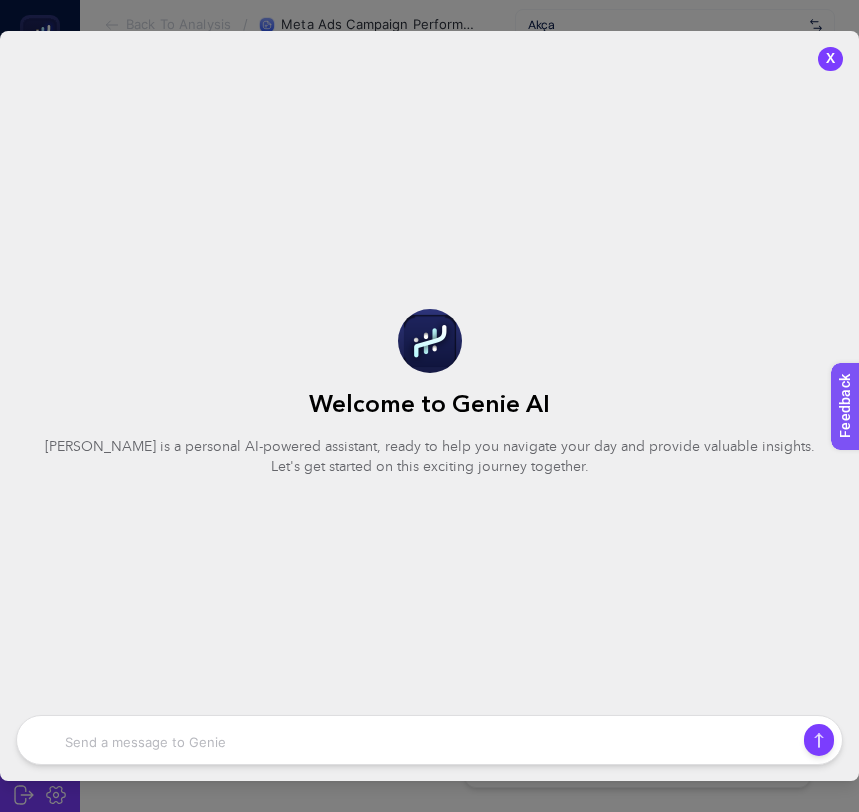 click at bounding box center (429, 740) 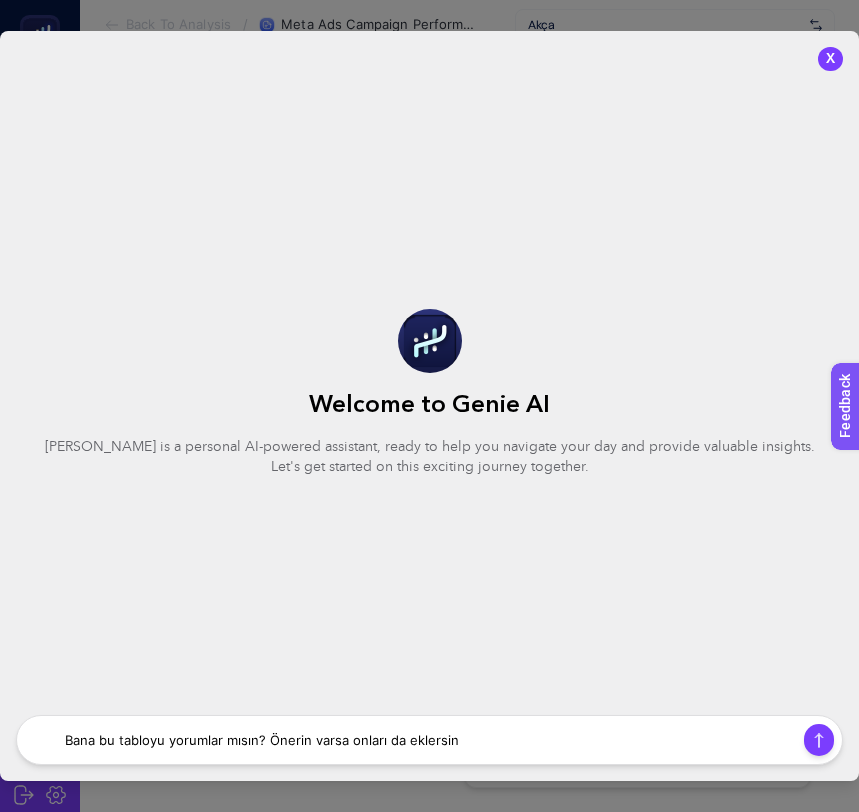 type on "Bana bu tabloyu yorumlar mısın? Önerin varsa onları da eklersin." 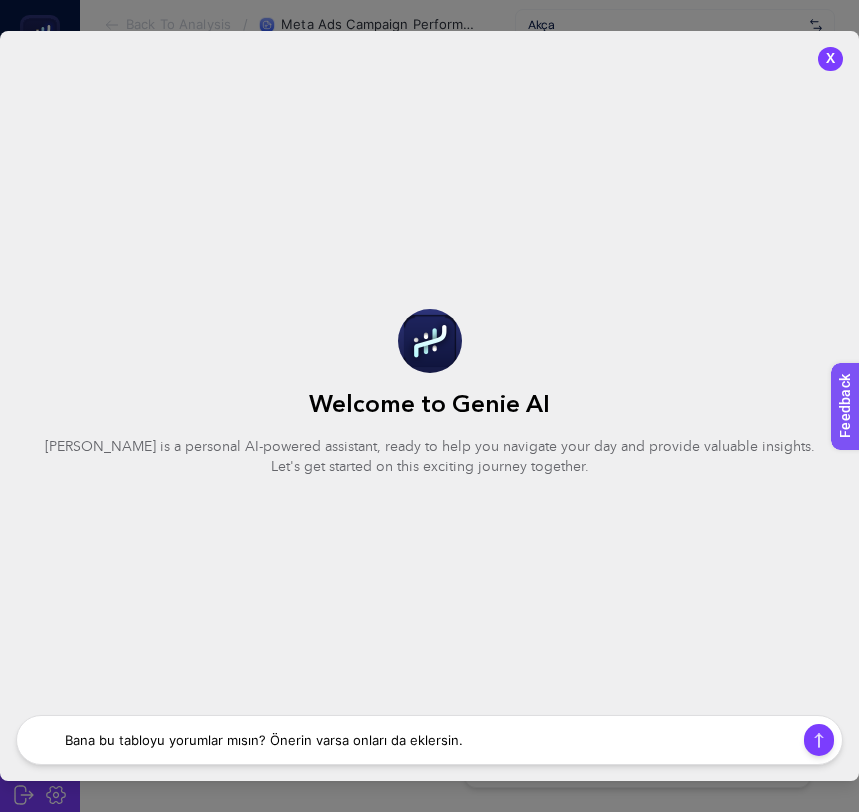 type 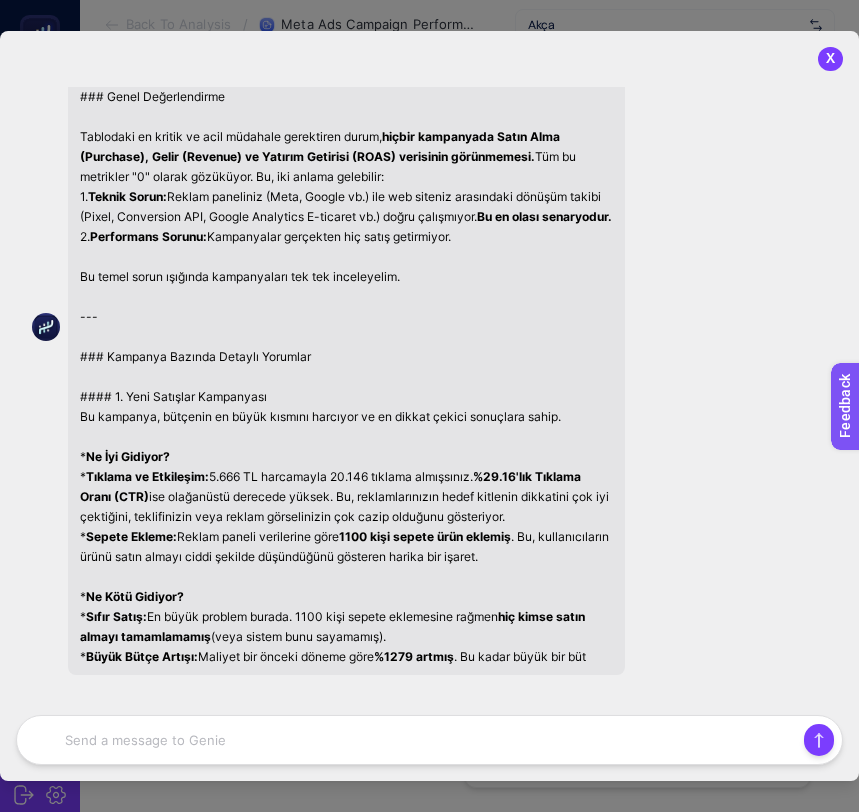 scroll, scrollTop: 199, scrollLeft: 0, axis: vertical 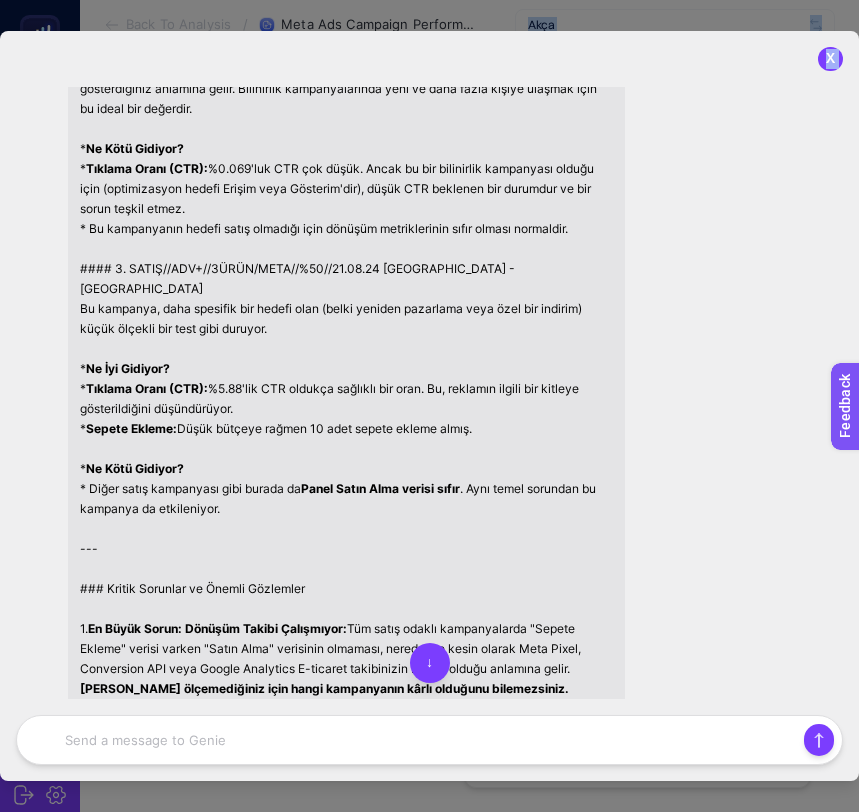 drag, startPoint x: 633, startPoint y: 487, endPoint x: 826, endPoint y: -88, distance: 606.5262 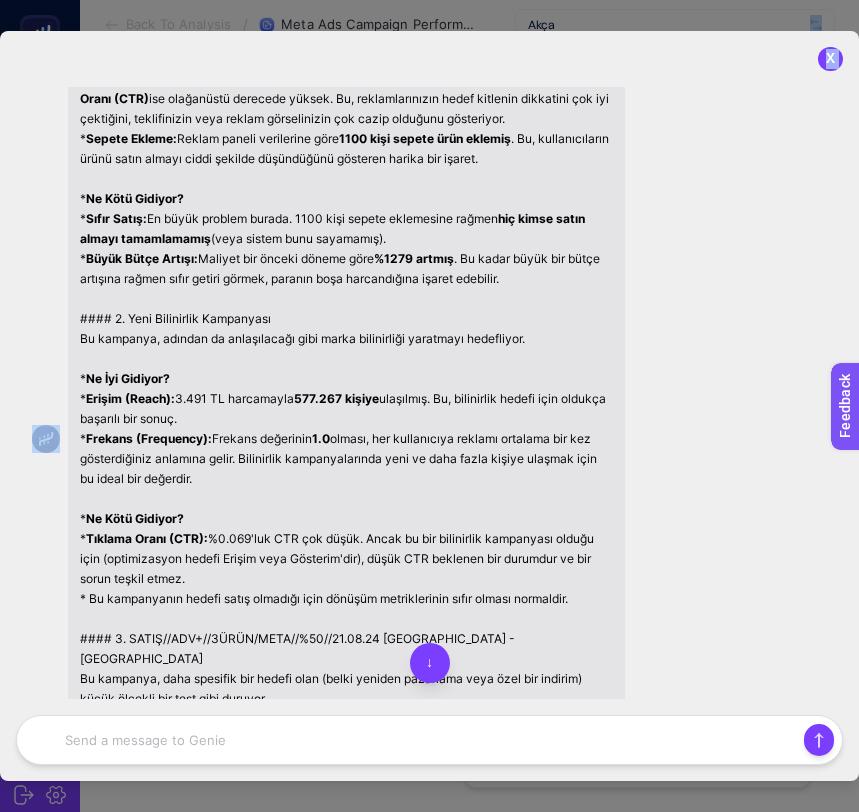 scroll, scrollTop: 1209, scrollLeft: 0, axis: vertical 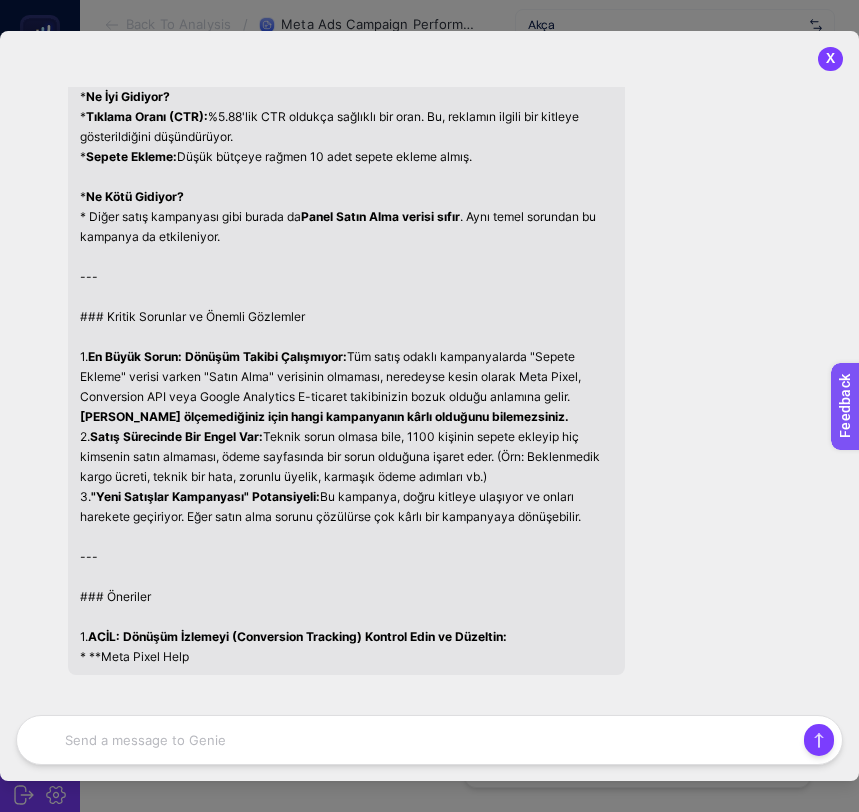 click on "Harika bir soru. Bu tablo, reklam kampanyalarınızın son [DEMOGRAPHIC_DATA] günlük performansını gösteriyor ve yorumlanması gereken çok önemli noktalar içeriyor. İşte tablo yorumum, gözlemlerim ve önerilerim: ### Genel Değerlendirme Tablodaki en kritik ve acil müdahale gerektiren durum,  hiçbir kampanyada Satın Alma (Purchase), Gelir (Revenue) ve Yatırım Getirisi (ROAS) verisinin görünmemesi.  Tüm bu metrikler "0" olarak gözüküyor. Bu, iki anlama gelebilir: 1.   Teknik Sorun:  Reklam paneliniz (Meta, Google vb.) ile web siteniz arasındaki dönüşüm takibi (Pixel, Conversion API, Google Analytics E-ticaret vb.) doğru çalışmıyor.  Bu en olası senaryodur. 2.   Performans Sorunu:  Kampanyalar gerçekten hiç satış getirmiyor. Bu temel sorun ışığında kampanyaları tek tek inceleyelim. --- ### Kampanya Bazında Detaylı Yorumlar #### 1. Yeni Satışlar Kampanyası Bu kampanya, bütçenin en büyük kısmını harcıyor ve en dikkat çekici sonuçlara sahip. *    Ne İyi Gidiyor?     *" at bounding box center (346, -193) 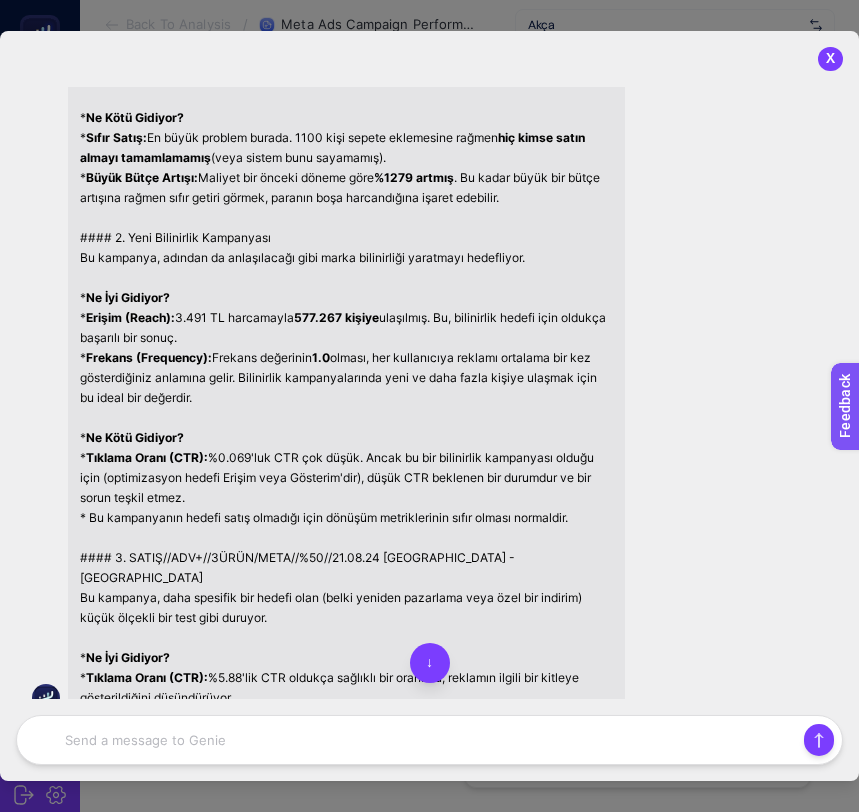 scroll, scrollTop: 0, scrollLeft: 0, axis: both 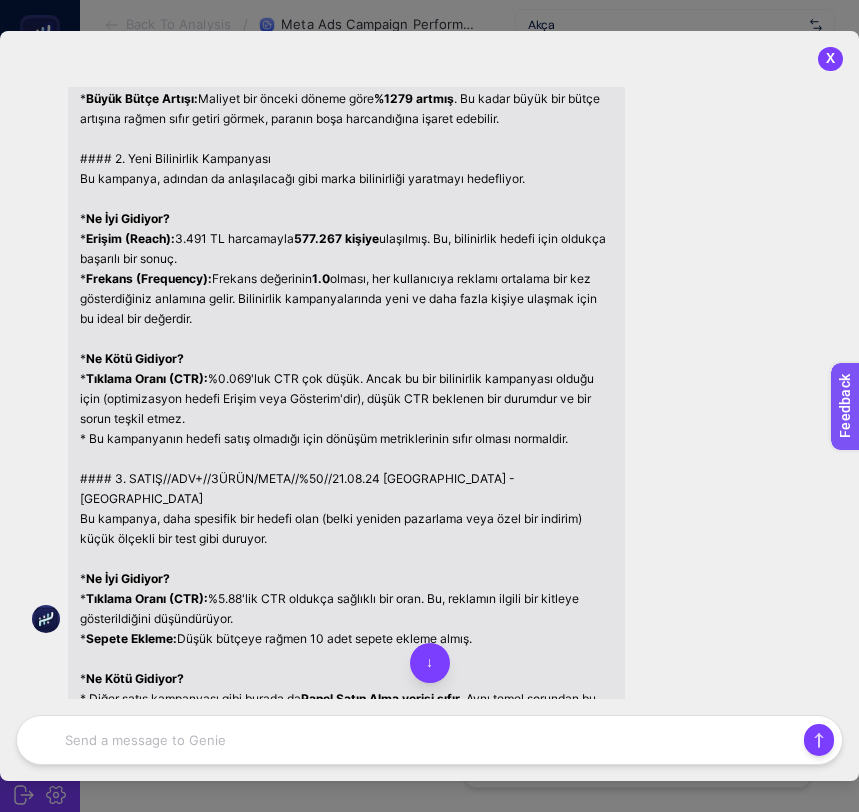 click on "Harika bir soru. Bu tablo, reklam kampanyalarınızın son [DEMOGRAPHIC_DATA] günlük performansını gösteriyor ve yorumlanması gereken çok önemli noktalar içeriyor. İşte tablo yorumum, gözlemlerim ve önerilerim: ### Genel Değerlendirme Tablodaki en kritik ve acil müdahale gerektiren durum,  hiçbir kampanyada Satın Alma (Purchase), Gelir (Revenue) ve Yatırım Getirisi (ROAS) verisinin görünmemesi.  Tüm bu metrikler "0" olarak gözüküyor. Bu, iki anlama gelebilir: 1.   Teknik Sorun:  Reklam paneliniz (Meta, Google vb.) ile web siteniz arasındaki dönüşüm takibi (Pixel, Conversion API, Google Analytics E-ticaret vb.) doğru çalışmıyor.  Bu en olası senaryodur. 2.   Performans Sorunu:  Kampanyalar gerçekten hiç satış getirmiyor. Bu temel sorun ışığında kampanyaları tek tek inceleyelim. --- ### Kampanya Bazında Detaylı Yorumlar #### 1. Yeni Satışlar Kampanyası Bu kampanya, bütçenin en büyük kısmını harcıyor ve en dikkat çekici sonuçlara sahip. *    Ne İyi Gidiyor?     *" at bounding box center [346, 619] 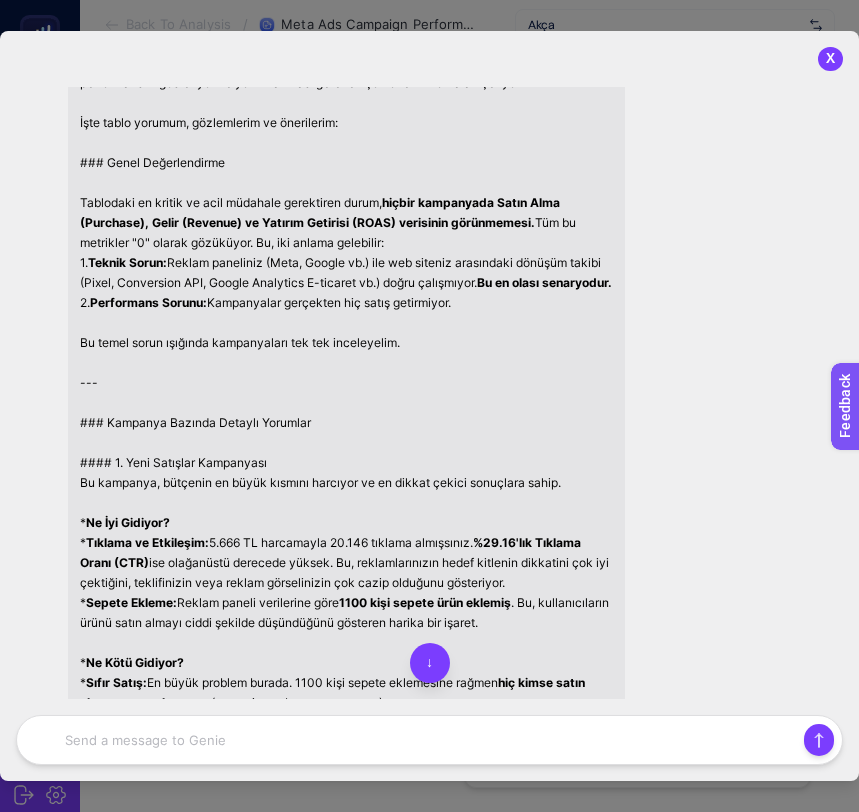 scroll, scrollTop: 0, scrollLeft: 0, axis: both 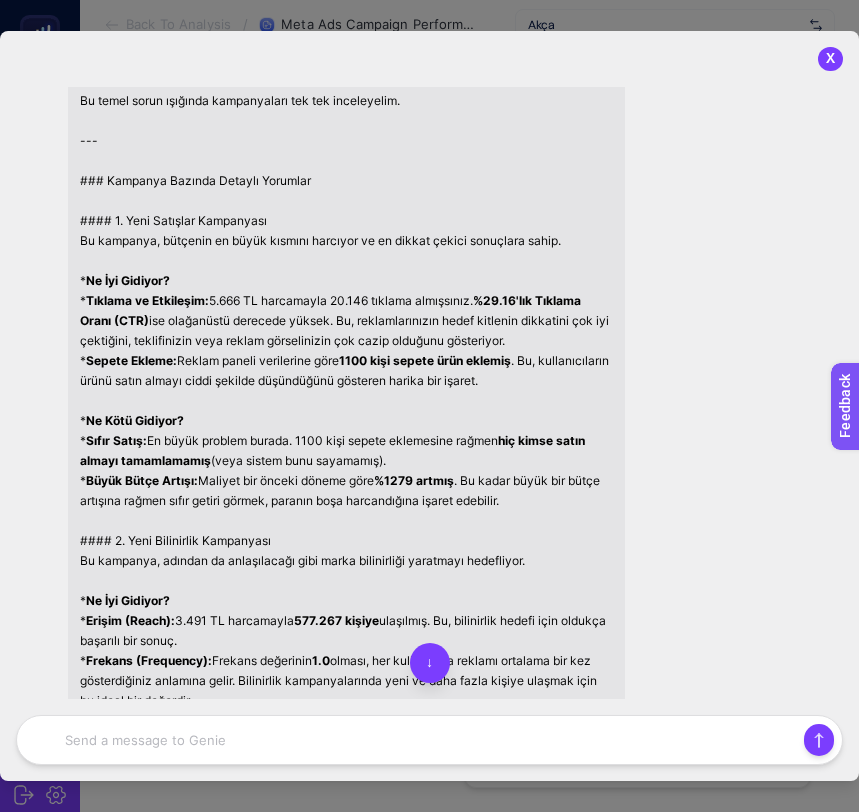 copy on "#### 1. Yeni Satışlar Kampanyası Bu kampanya, bütçenin en büyük kısmını harcıyor ve en dikkat çekici sonuçlara sahip. *    Ne İyi Gidiyor?     *    Tıklama ve Etkileşim:  5.666 TL harcamayla 20.146 tıklama almışsınız.  %29.16'lık Tıklama Oranı (CTR)  ise olağanüstü derecede yüksek. Bu, reklamlarınızın hedef kitlenin dikkatini çok iyi çektiğini, teklifinizin veya reklam görselinizin çok cazip olduğunu gösteriyor.     *    Sepete Ekleme:  Reklam paneli verilerine göre  1100 kişi sepete ürün eklemiş . Bu, kullanıcıların ürünü satın almayı ciddi şekilde düşündüğünü gösteren harika bir işaret. *    Ne Kötü Gidiyor?     *    Sıfır Satış:  En büyük problem burada. 1100 kişi sepete eklemesine rağmen  hiç kimse satın almayı tamamlamamış  (veya sistem bunu sayamamış)." 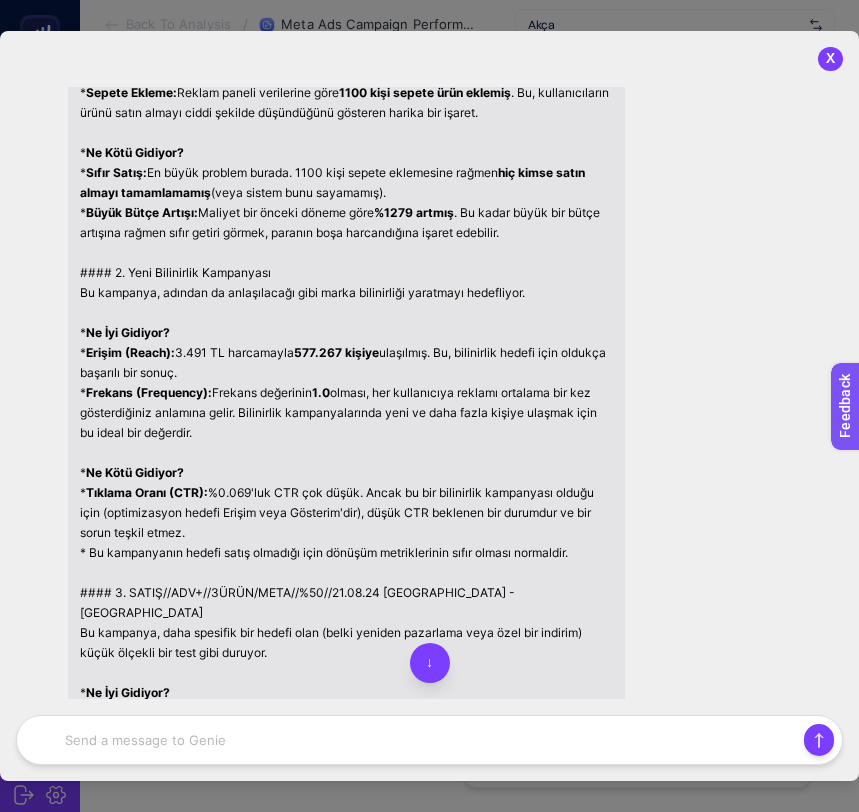 scroll, scrollTop: 614, scrollLeft: 0, axis: vertical 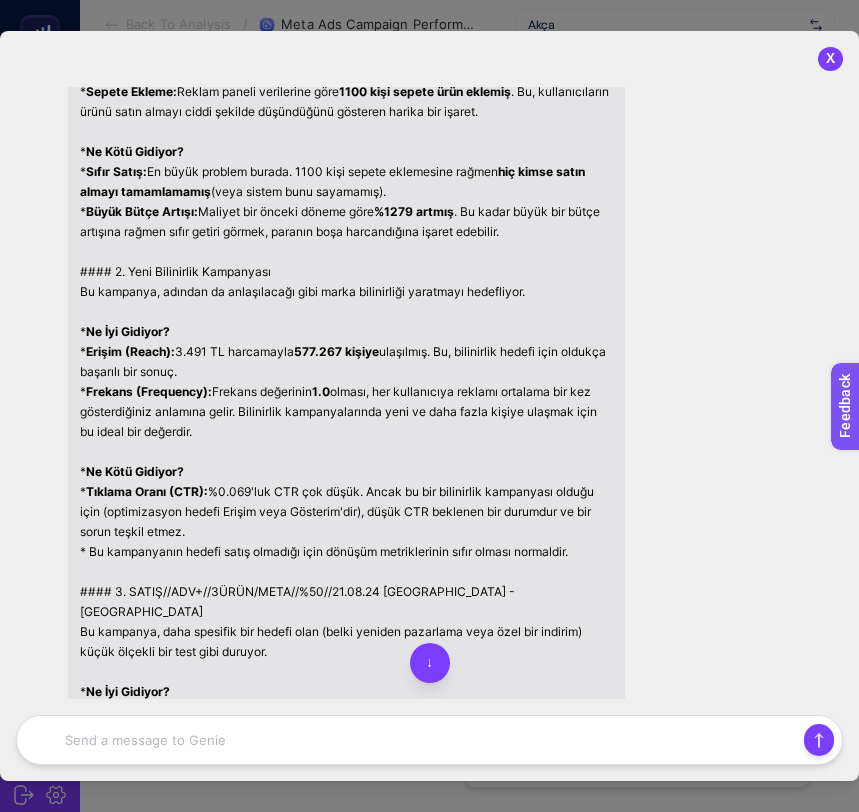click on "Harika bir soru. Bu tablo, reklam kampanyalarınızın son [DEMOGRAPHIC_DATA] günlük performansını gösteriyor ve yorumlanması gereken çok önemli noktalar içeriyor. İşte tablo yorumum, gözlemlerim ve önerilerim: ### Genel Değerlendirme Tablodaki en kritik ve acil müdahale gerektiren durum,  hiçbir kampanyada Satın Alma (Purchase), Gelir (Revenue) ve Yatırım Getirisi (ROAS) verisinin görünmemesi.  Tüm bu metrikler "0" olarak gözüküyor. Bu, iki anlama gelebilir: 1.   Teknik Sorun:  Reklam paneliniz (Meta, Google vb.) ile web siteniz arasındaki dönüşüm takibi (Pixel, Conversion API, Google Analytics E-ticaret vb.) doğru çalışmıyor.  Bu en olası senaryodur. 2.   Performans Sorunu:  Kampanyalar gerçekten hiç satış getirmiyor. Bu temel sorun ışığında kampanyaları tek tek inceleyelim. --- ### Kampanya Bazında Detaylı Yorumlar #### 1. Yeni Satışlar Kampanyası Bu kampanya, bütçenin en büyük kısmını harcıyor ve en dikkat çekici sonuçlara sahip. *    Ne İyi Gidiyor?     *" at bounding box center (346, 732) 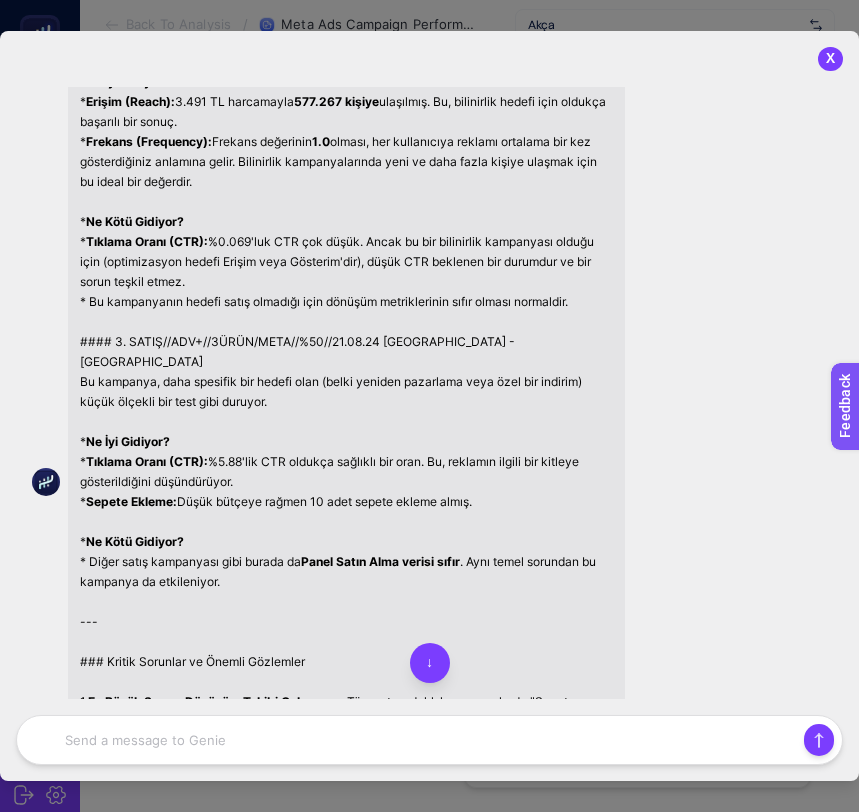 scroll, scrollTop: 904, scrollLeft: 0, axis: vertical 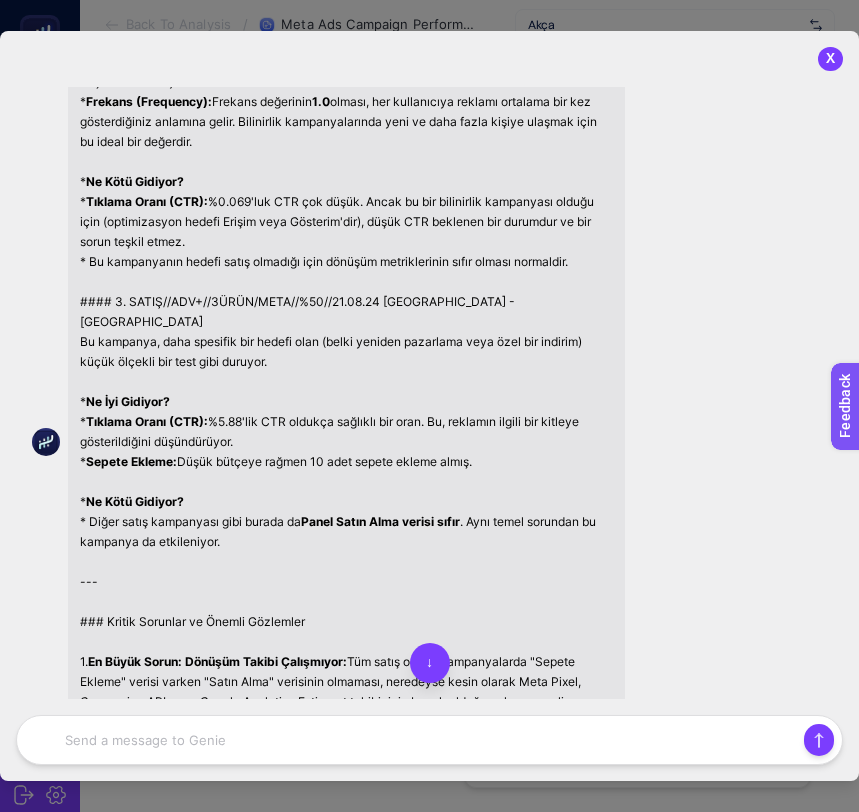 click on "Harika bir soru. Bu tablo, reklam kampanyalarınızın son [DEMOGRAPHIC_DATA] günlük performansını gösteriyor ve yorumlanması gereken çok önemli noktalar içeriyor. İşte tablo yorumum, gözlemlerim ve önerilerim: ### Genel Değerlendirme Tablodaki en kritik ve acil müdahale gerektiren durum,  hiçbir kampanyada Satın Alma (Purchase), Gelir (Revenue) ve Yatırım Getirisi (ROAS) verisinin görünmemesi.  Tüm bu metrikler "0" olarak gözüküyor. Bu, iki anlama gelebilir: 1.   Teknik Sorun:  Reklam paneliniz (Meta, Google vb.) ile web siteniz arasındaki dönüşüm takibi (Pixel, Conversion API, Google Analytics E-ticaret vb.) doğru çalışmıyor.  Bu en olası senaryodur. 2.   Performans Sorunu:  Kampanyalar gerçekten hiç satış getirmiyor. Bu temel sorun ışığında kampanyaları tek tek inceleyelim. --- ### Kampanya Bazında Detaylı Yorumlar #### 1. Yeni Satışlar Kampanyası Bu kampanya, bütçenin en büyük kısmını harcıyor ve en dikkat çekici sonuçlara sahip. *    Ne İyi Gidiyor?     *" at bounding box center (346, 442) 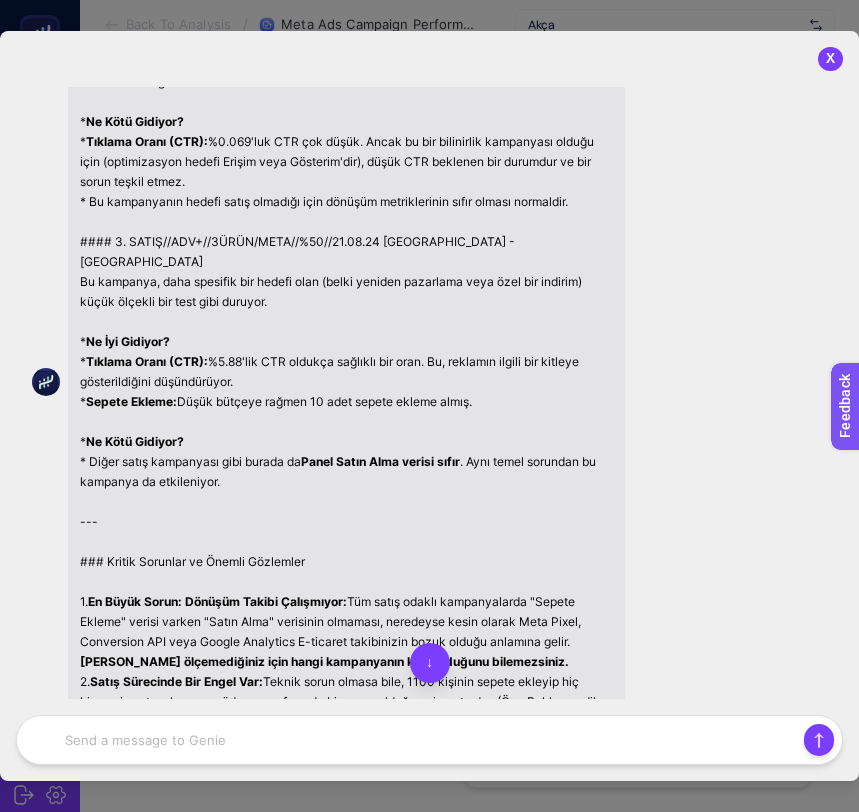 scroll, scrollTop: 971, scrollLeft: 0, axis: vertical 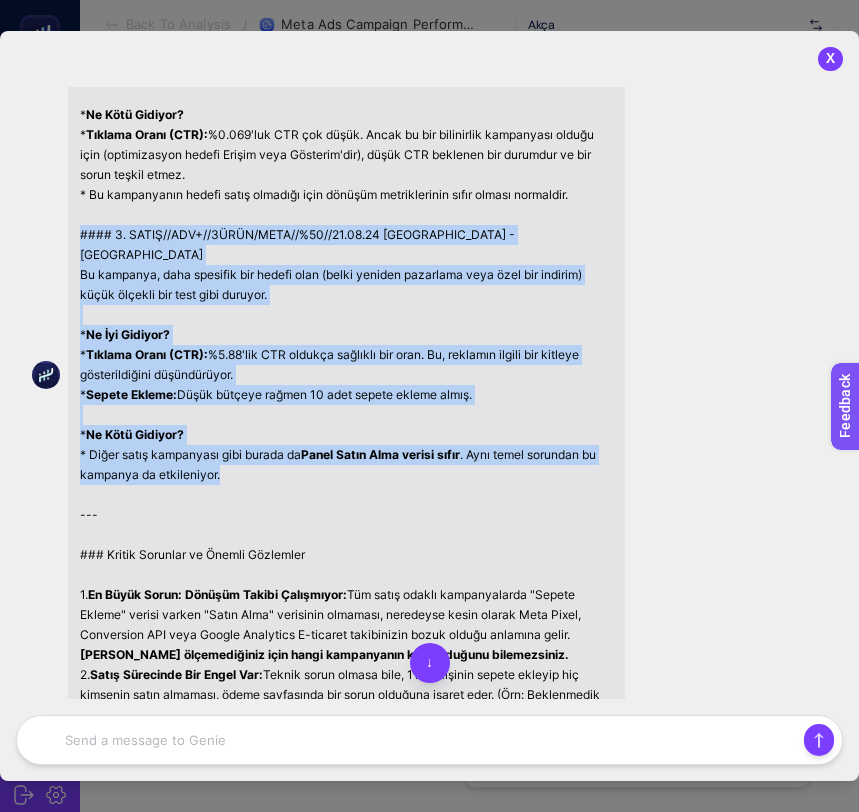 copy on "#### 3. SATIŞ//ADV+//3ÜRÜN/META//%50//21.08.24 Kampanya - Kopya Bu kampanya, daha spesifik bir hedefi olan (belki yeniden pazarlama veya özel bir indirim) küçük ölçekli bir test gibi duruyor. *    Ne İyi Gidiyor?     *    Tıklama Oranı (CTR):  %5.88'lik CTR oldukça sağlıklı bir oran. Bu, reklamın ilgili bir kitleye gösterildiğini düşündürüyor.     *    Sepete Ekleme:  Düşük bütçeye rağmen 10 adet sepete ekleme almış. *    Ne Kötü Gidiyor?     *   Diğer satış kampanyası gibi burada da  Panel Satın Alma verisi sıfır . Aynı temel sorundan bu kampanya da etkileniyor." 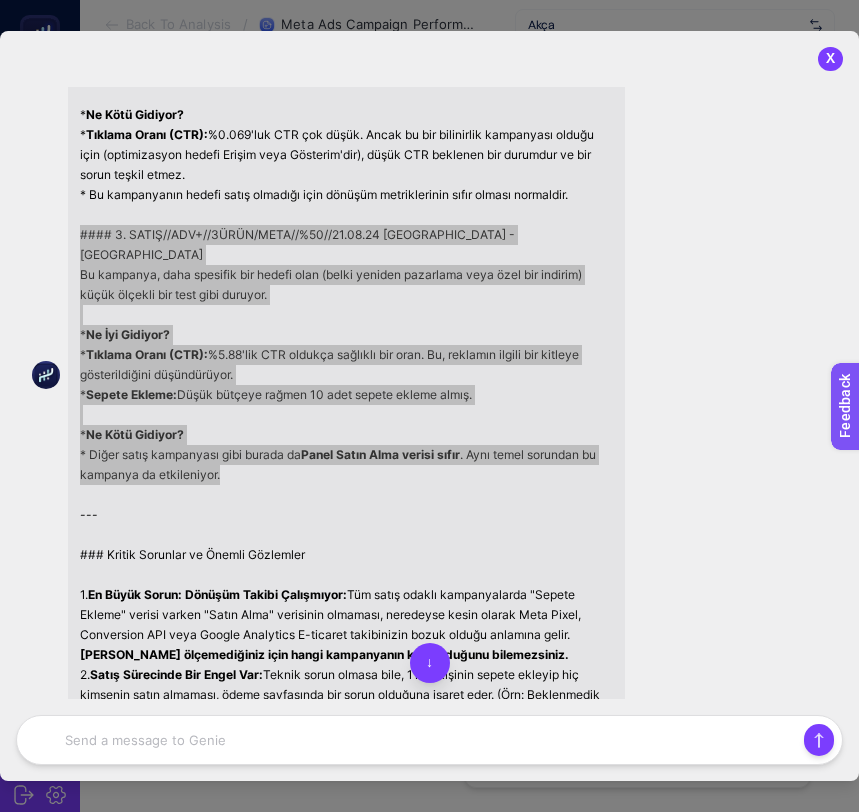 drag, startPoint x: 257, startPoint y: 480, endPoint x: 73, endPoint y: 258, distance: 288.3401 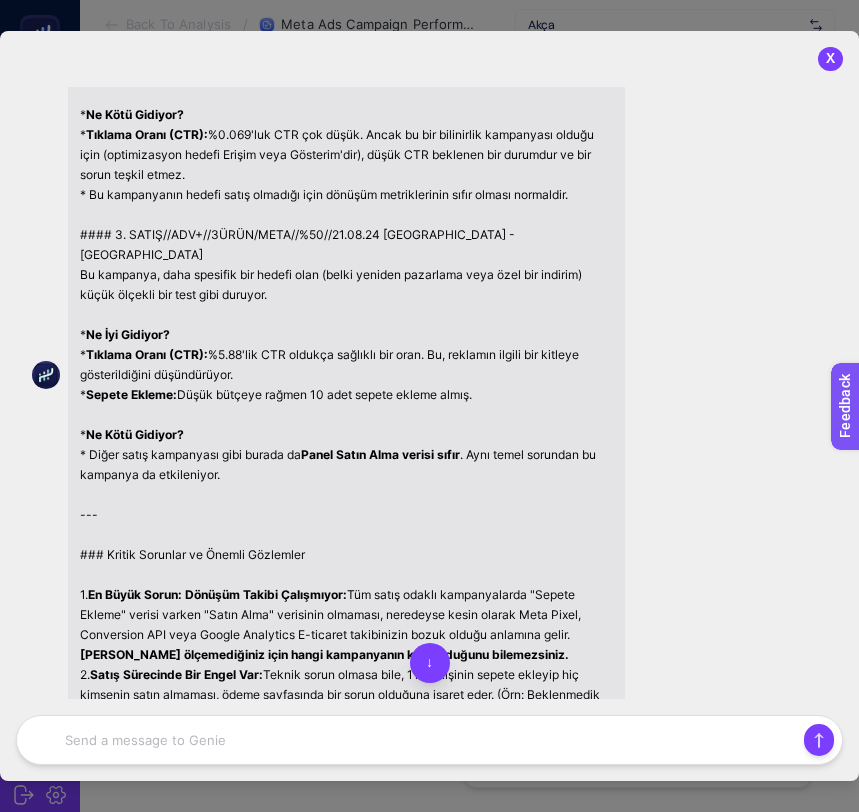 click on "Harika bir soru. Bu tablo, reklam kampanyalarınızın son [DEMOGRAPHIC_DATA] günlük performansını gösteriyor ve yorumlanması gereken çok önemli noktalar içeriyor. İşte tablo yorumum, gözlemlerim ve önerilerim: ### Genel Değerlendirme Tablodaki en kritik ve acil müdahale gerektiren durum,  hiçbir kampanyada Satın Alma (Purchase), Gelir (Revenue) ve Yatırım Getirisi (ROAS) verisinin görünmemesi.  Tüm bu metrikler "0" olarak gözüküyor. Bu, iki anlama gelebilir: 1.   Teknik Sorun:  Reklam paneliniz (Meta, Google vb.) ile web siteniz arasındaki dönüşüm takibi (Pixel, Conversion API, Google Analytics E-ticaret vb.) doğru çalışmıyor.  Bu en olası senaryodur. 2.   Performans Sorunu:  Kampanyalar gerçekten hiç satış getirmiyor. Bu temel sorun ışığında kampanyaları tek tek inceleyelim. --- ### Kampanya Bazında Detaylı Yorumlar #### 1. Yeni Satışlar Kampanyası Bu kampanya, bütçenin en büyük kısmını harcıyor ve en dikkat çekici sonuçlara sahip. *    Ne İyi Gidiyor?     *" at bounding box center (346, 375) 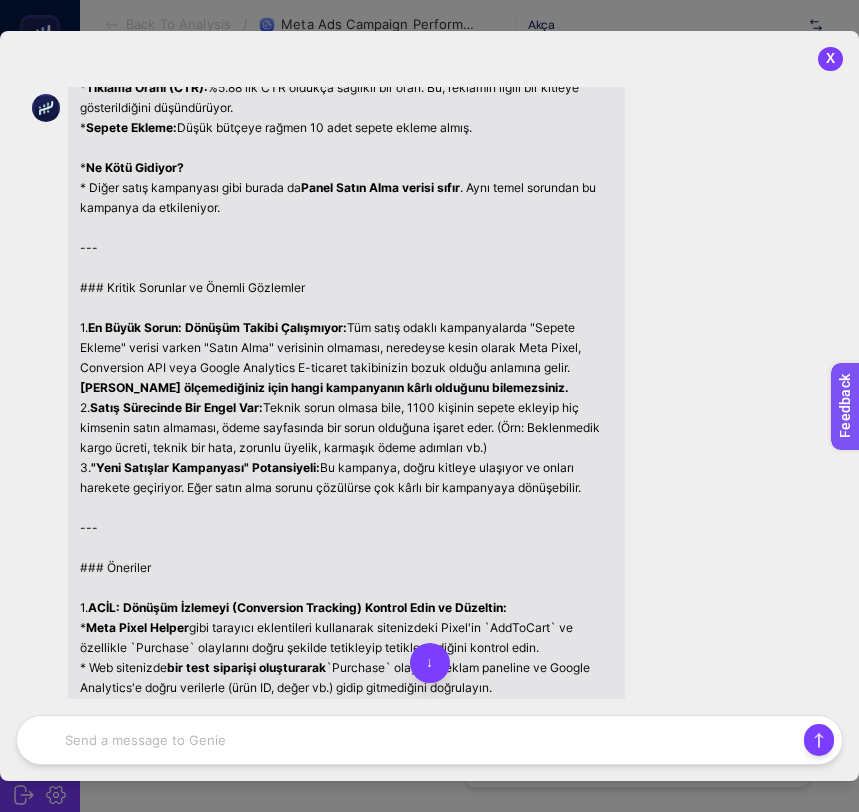 scroll, scrollTop: 1238, scrollLeft: 0, axis: vertical 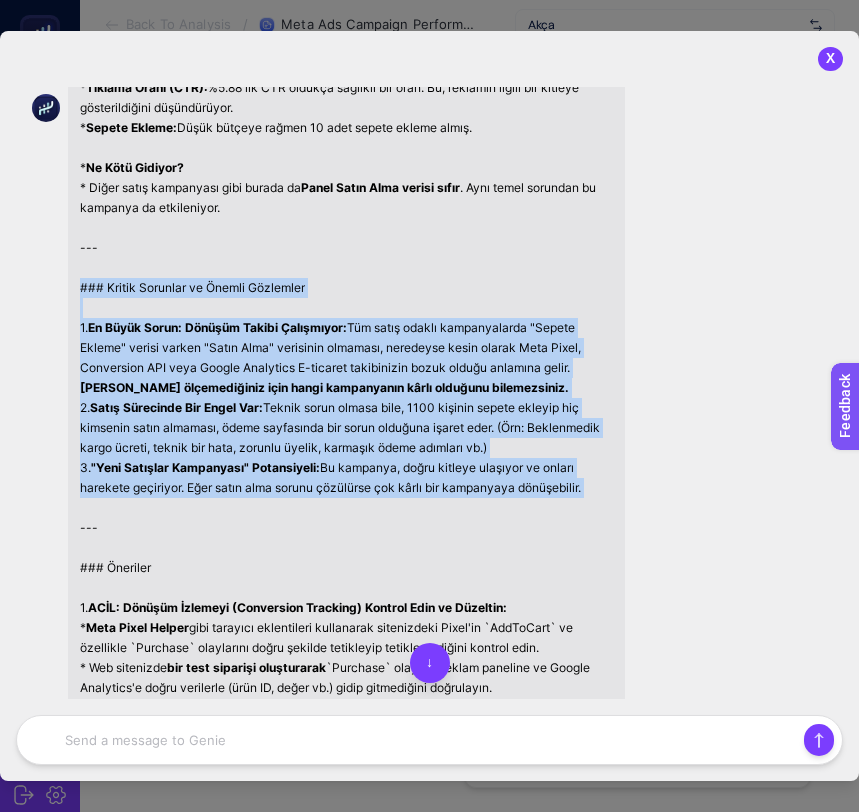 drag, startPoint x: 79, startPoint y: 286, endPoint x: 502, endPoint y: 502, distance: 474.9579 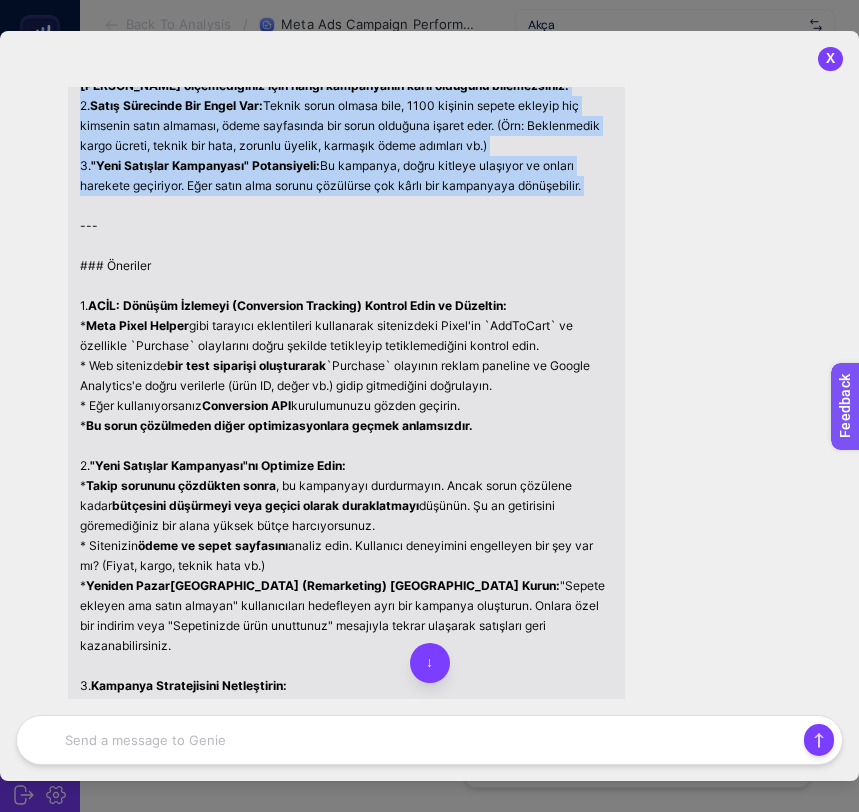 scroll, scrollTop: 1566, scrollLeft: 0, axis: vertical 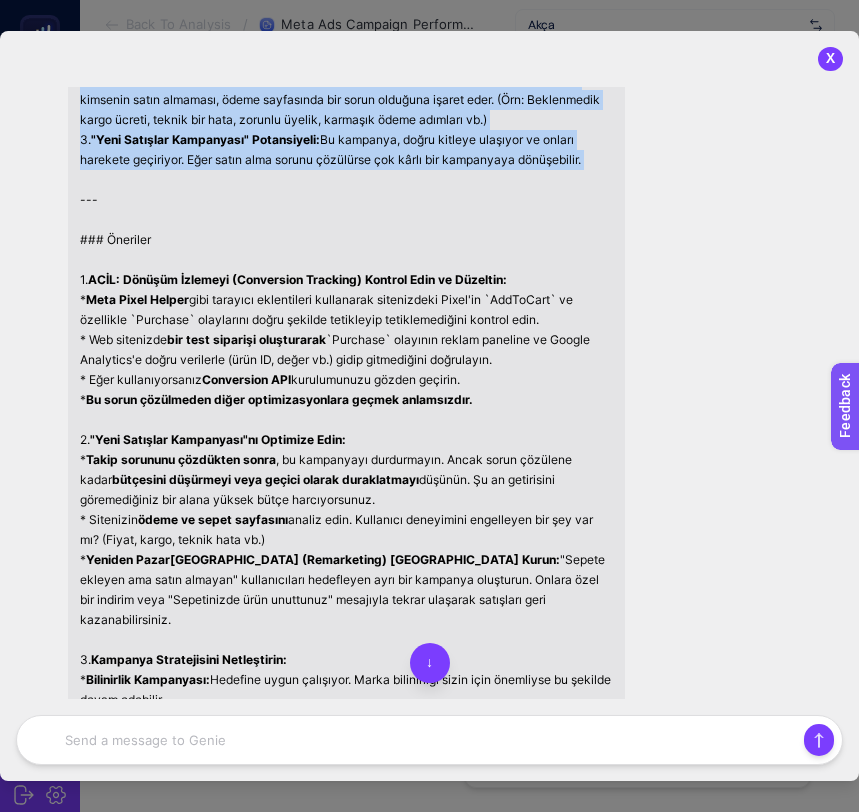 copy on "### Öneriler 1.   ACİL: Dönüşüm İzlemeyi (Conversion Tracking) Kontrol Edin ve Düzeltin:     *    Meta Pixel Helper  gibi tarayıcı eklentileri kullanarak sitenizdeki Pixel'in `AddToCart` ve özellikle `Purchase` olaylarını doğru şekilde tetikleyip tetiklemediğini kontrol edin.     *   Web sitenizde  bir test siparişi oluşturarak  `Purchase` olayının reklam paneline ve Google Analytics'e doğru verilerle (ürün ID, değer vb.) gidip gitmediğini doğrulayın." 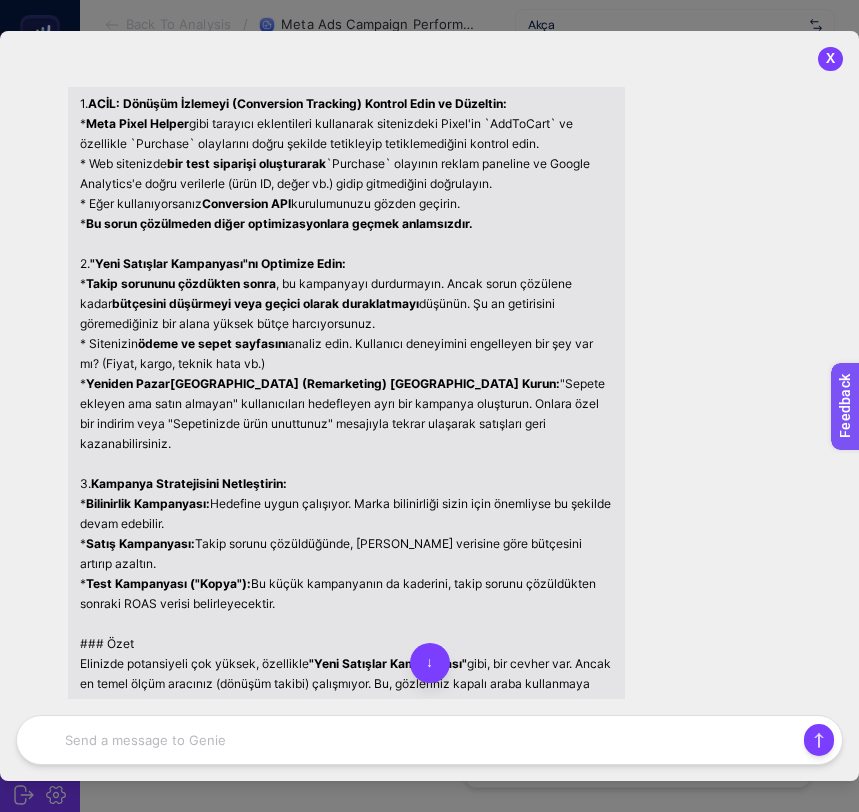 scroll, scrollTop: 1741, scrollLeft: 0, axis: vertical 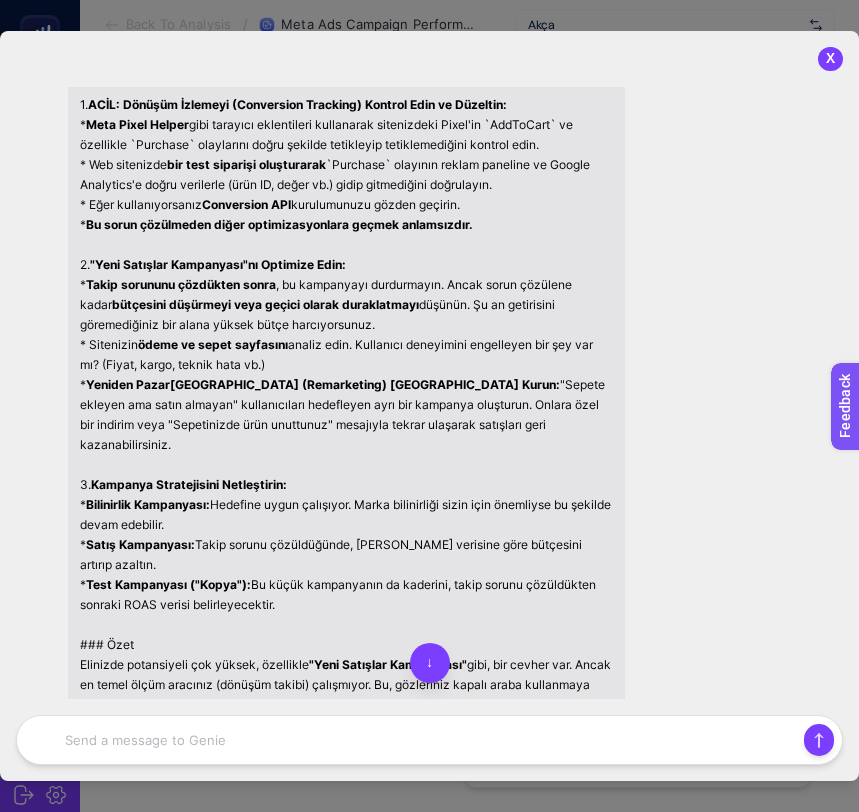 click on "Harika bir soru. Bu tablo, reklam kampanyalarınızın son [DEMOGRAPHIC_DATA] günlük performansını gösteriyor ve yorumlanması gereken çok önemli noktalar içeriyor. İşte tablo yorumum, gözlemlerim ve önerilerim: ### Genel Değerlendirme Tablodaki en kritik ve acil müdahale gerektiren durum,  hiçbir kampanyada Satın Alma (Purchase), Gelir (Revenue) ve Yatırım Getirisi (ROAS) verisinin görünmemesi.  Tüm bu metrikler "0" olarak gözüküyor. Bu, iki anlama gelebilir: 1.   Teknik Sorun:  Reklam paneliniz (Meta, Google vb.) ile web siteniz arasındaki dönüşüm takibi (Pixel, Conversion API, Google Analytics E-ticaret vb.) doğru çalışmıyor.  Bu en olası senaryodur. 2.   Performans Sorunu:  Kampanyalar gerçekten hiç satış getirmiyor. Bu temel sorun ışığında kampanyaları tek tek inceleyelim. --- ### Kampanya Bazında Detaylı Yorumlar #### 1. Yeni Satışlar Kampanyası Bu kampanya, bütçenin en büyük kısmını harcıyor ve en dikkat çekici sonuçlara sahip. *    Ne İyi Gidiyor?     *" at bounding box center [346, -396] 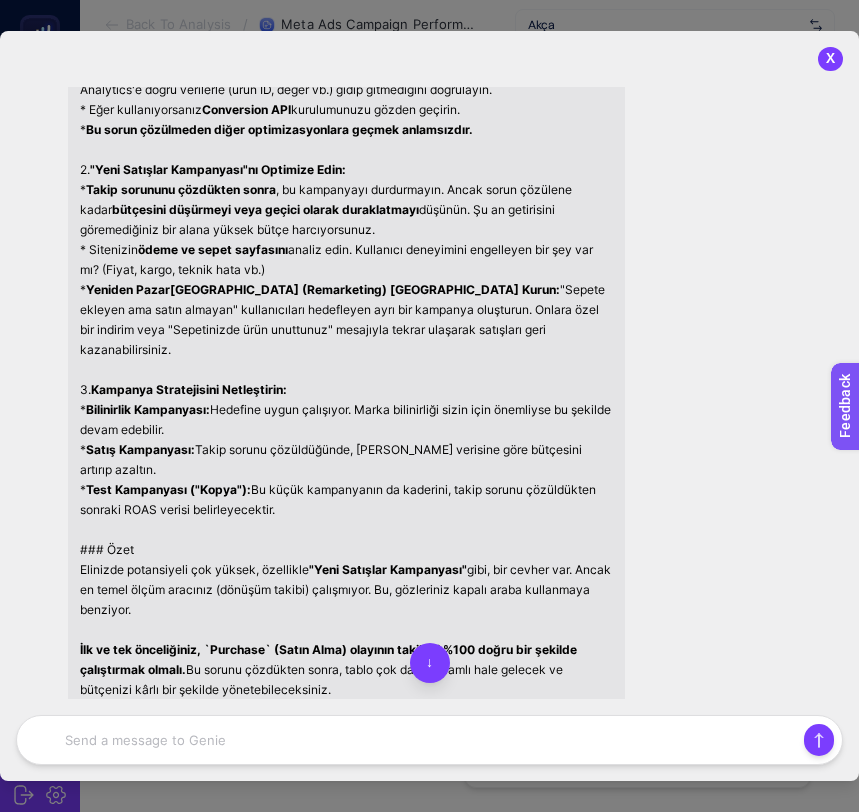 scroll, scrollTop: 1840, scrollLeft: 0, axis: vertical 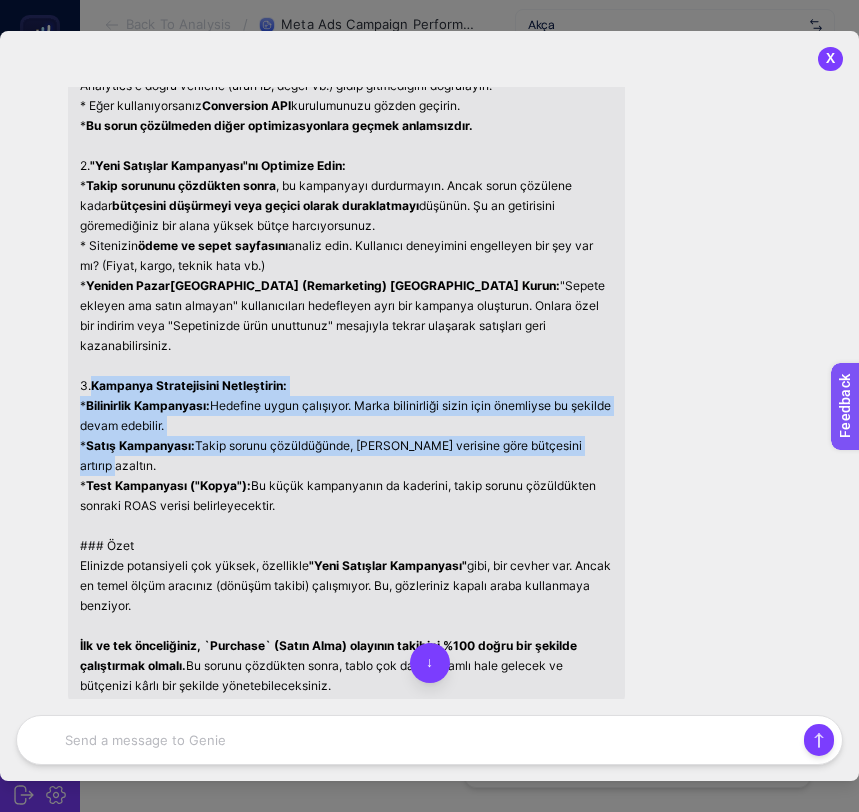 copy on "Kampanya Stratejisini Netleştirin:     *    Bilinirlik Kampanyası:  Hedefine uygun çalışıyor. Marka bilinirliği sizin için önemliyse bu şekilde devam edebilir.     *    Satış Kampanyası:  Takip sorunu çözüldüğünde, ROAS verisine göre bütçesini artırıp azaltın." 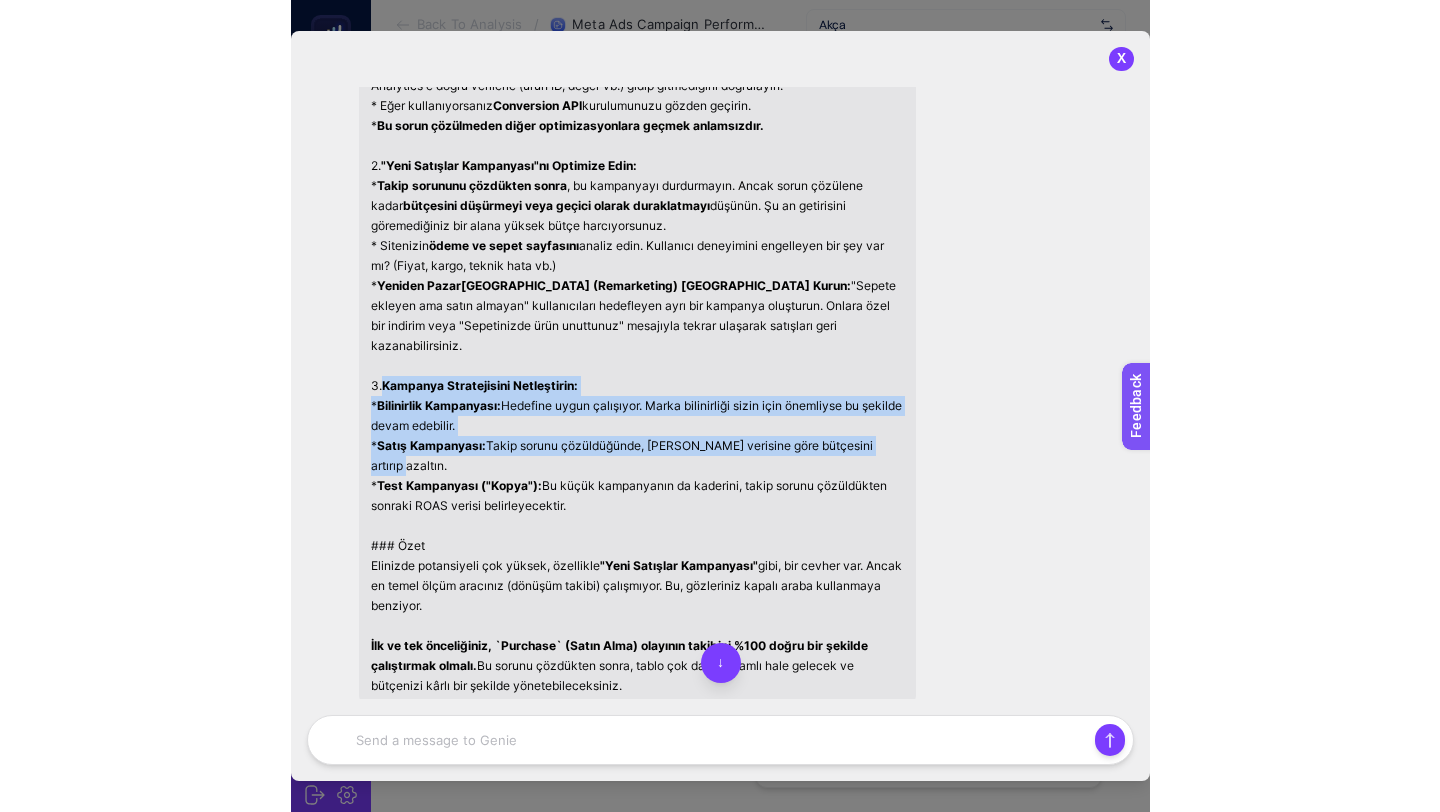 scroll, scrollTop: 1849, scrollLeft: 0, axis: vertical 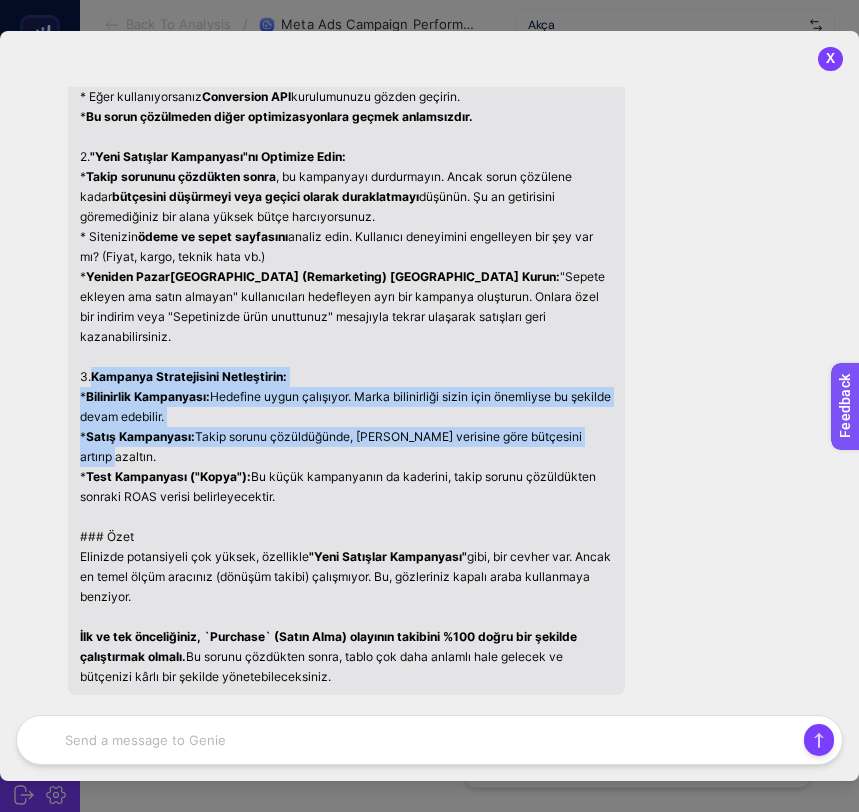 drag, startPoint x: 83, startPoint y: 518, endPoint x: 396, endPoint y: 659, distance: 343.29288 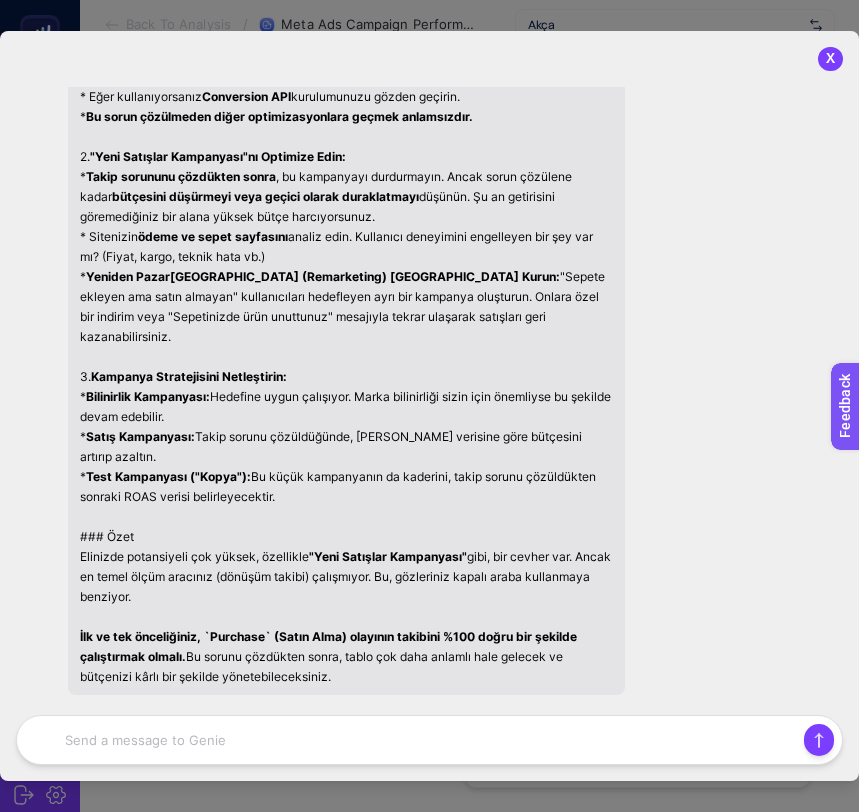 click on "Harika bir soru. Bu tablo, reklam kampanyalarınızın son [DEMOGRAPHIC_DATA] günlük performansını gösteriyor ve yorumlanması gereken çok önemli noktalar içeriyor. İşte tablo yorumum, gözlemlerim ve önerilerim: ### Genel Değerlendirme Tablodaki en kritik ve acil müdahale gerektiren durum,  hiçbir kampanyada Satın Alma (Purchase), Gelir (Revenue) ve Yatırım Getirisi (ROAS) verisinin görünmemesi.  Tüm bu metrikler "0" olarak gözüküyor. Bu, iki anlama gelebilir: 1.   Teknik Sorun:  Reklam paneliniz (Meta, Google vb.) ile web siteniz arasındaki dönüşüm takibi (Pixel, Conversion API, Google Analytics E-ticaret vb.) doğru çalışmıyor.  Bu en olası senaryodur. 2.   Performans Sorunu:  Kampanyalar gerçekten hiç satış getirmiyor. Bu temel sorun ışığında kampanyaları tek tek inceleyelim. --- ### Kampanya Bazında Detaylı Yorumlar #### 1. Yeni Satışlar Kampanyası Bu kampanya, bütçenin en büyük kısmını harcıyor ve en dikkat çekici sonuçlara sahip. *    Ne İyi Gidiyor?     *" at bounding box center (346, -503) 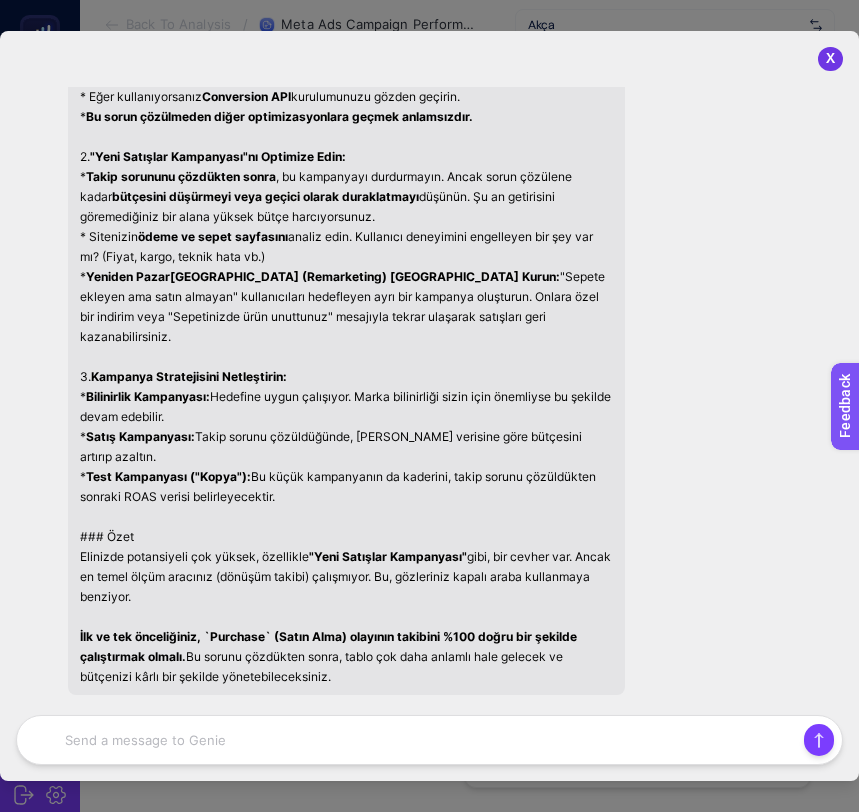 click on "X" at bounding box center (830, 59) 